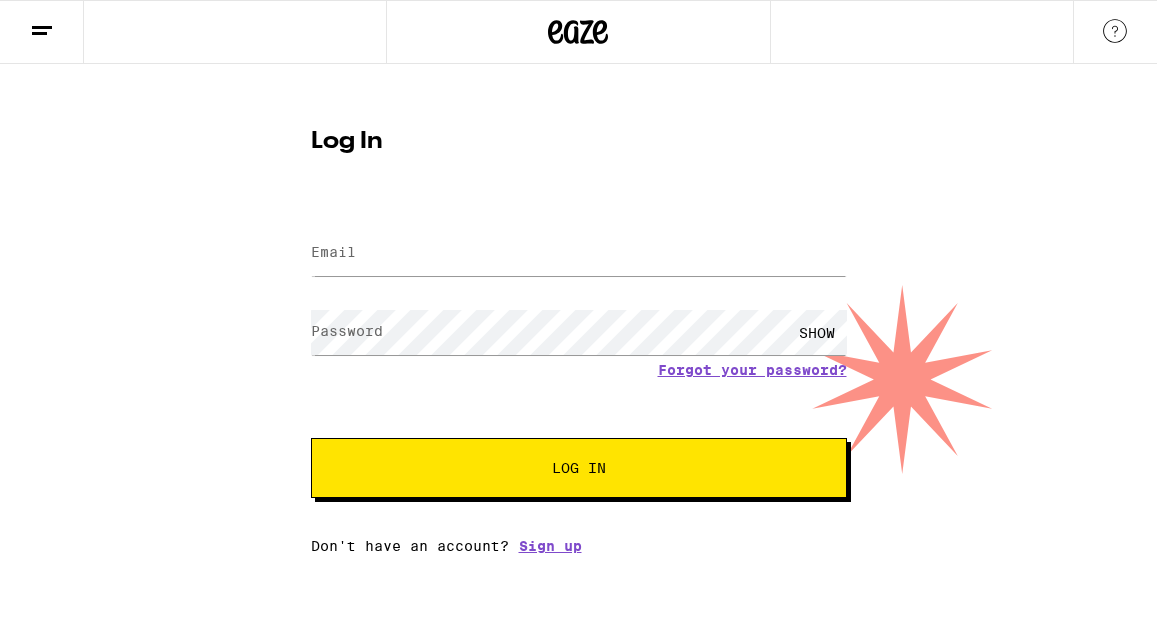 scroll, scrollTop: 0, scrollLeft: 0, axis: both 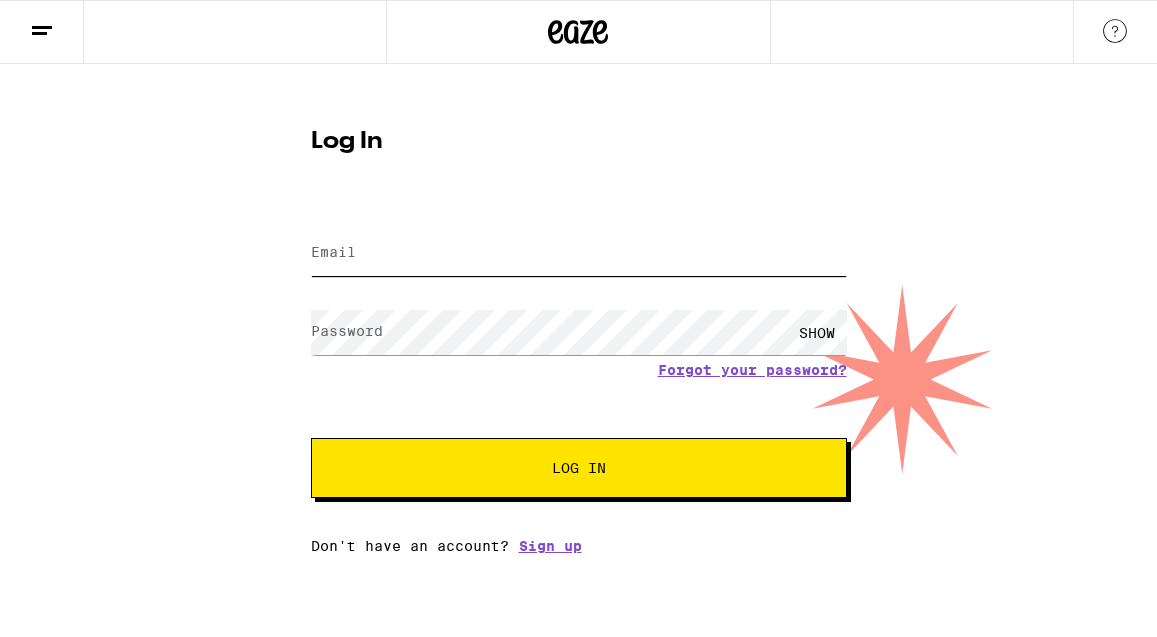 type on "[NAME]@[EXAMPLE.COM]" 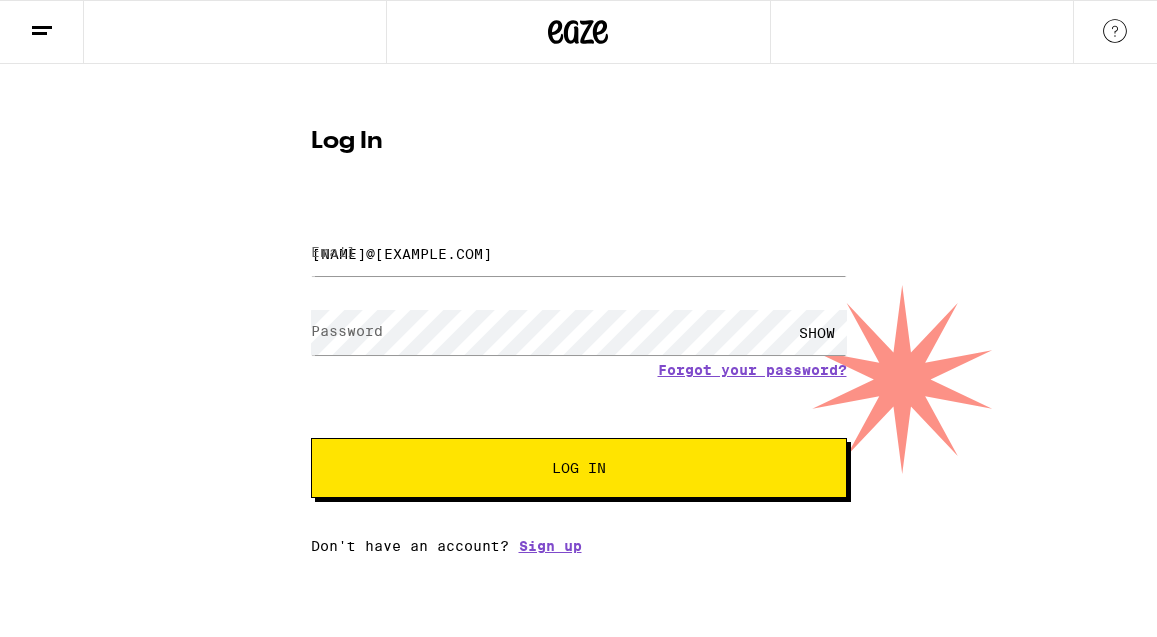 click on "Log In" at bounding box center [579, 468] 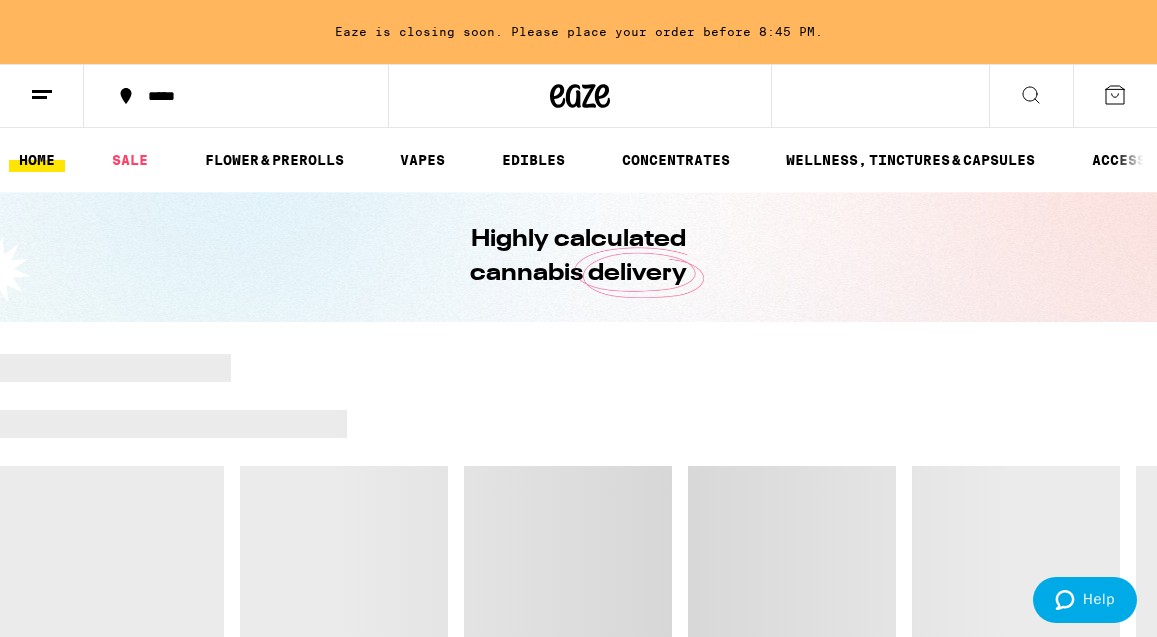scroll, scrollTop: 0, scrollLeft: 0, axis: both 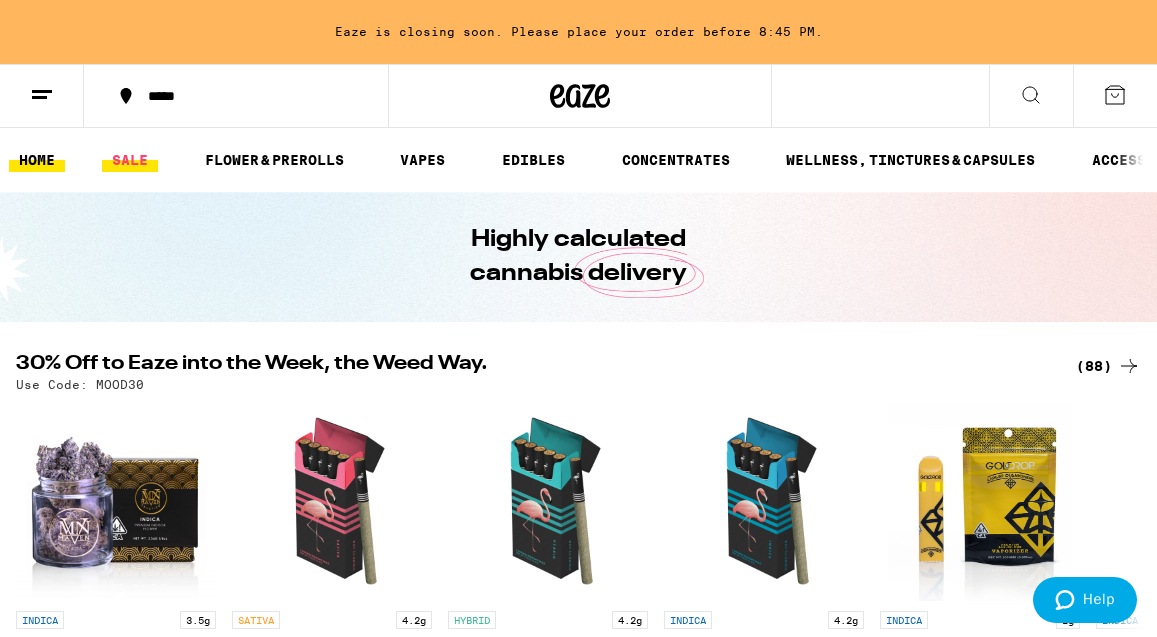 click on "SALE" at bounding box center (130, 160) 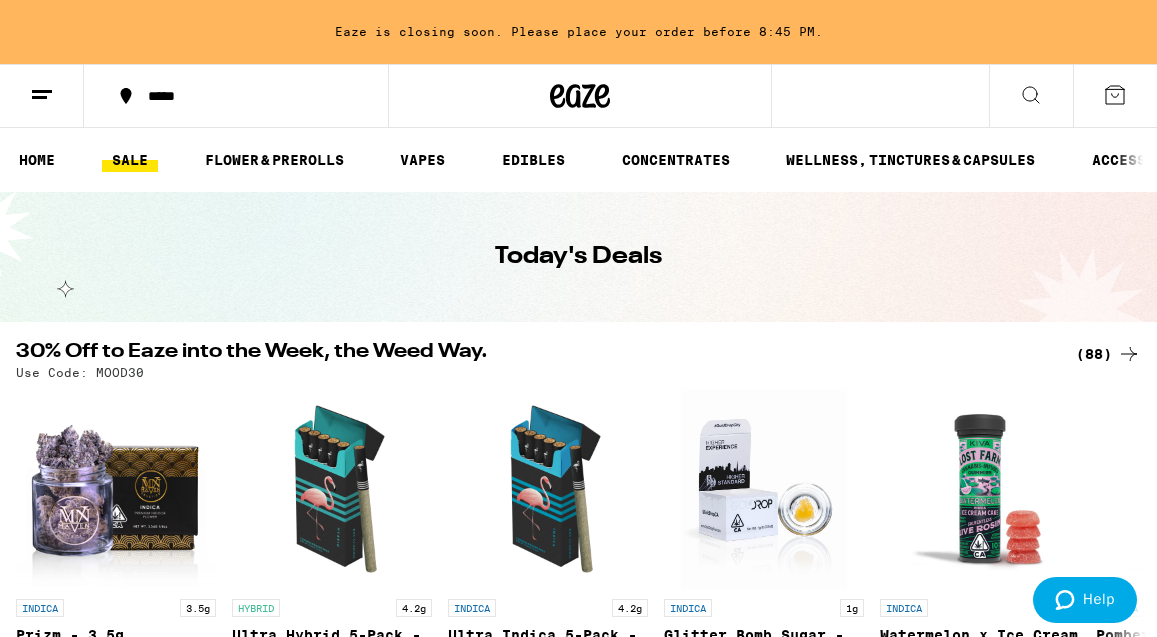 click on "(88)" at bounding box center [1108, 354] 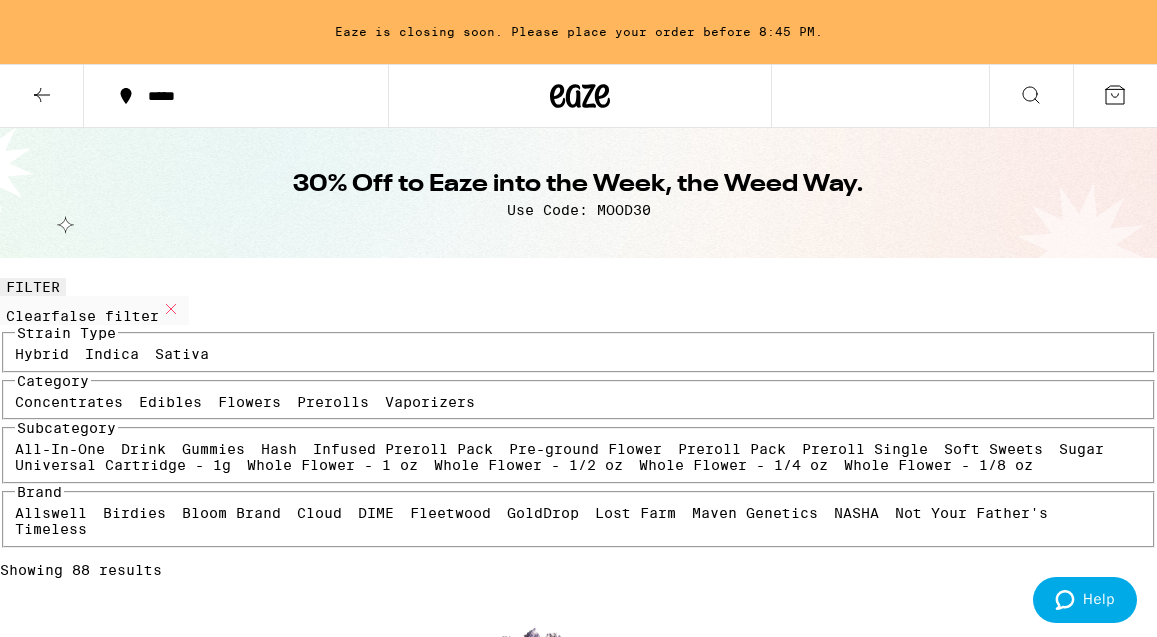 click on "Sativa" at bounding box center [182, 354] 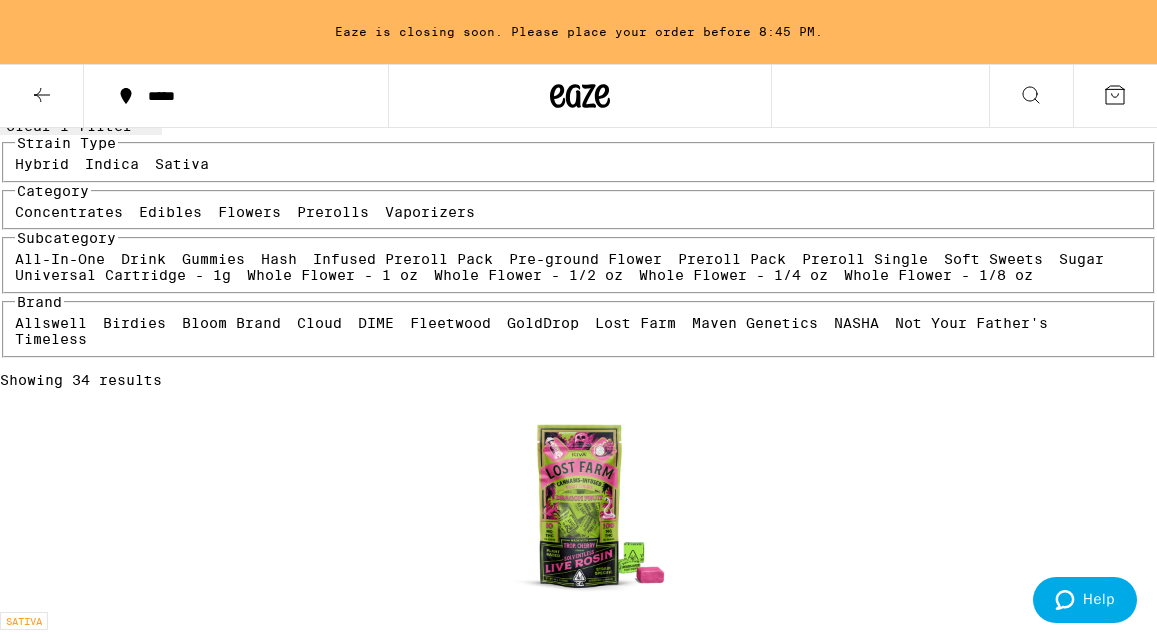 scroll, scrollTop: 0, scrollLeft: 0, axis: both 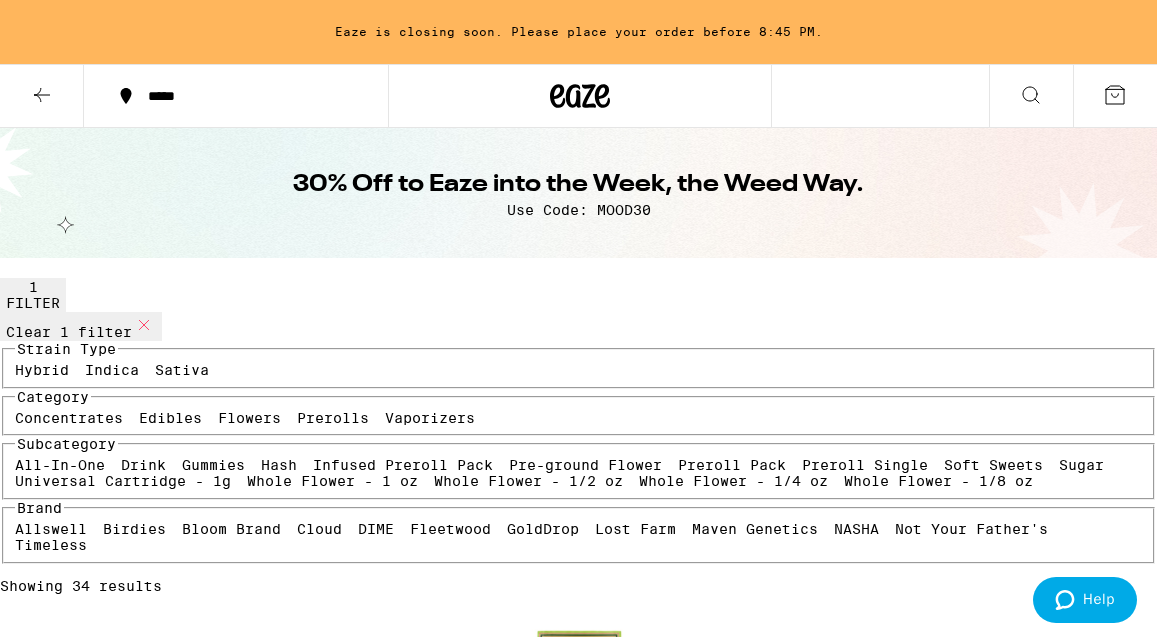 click 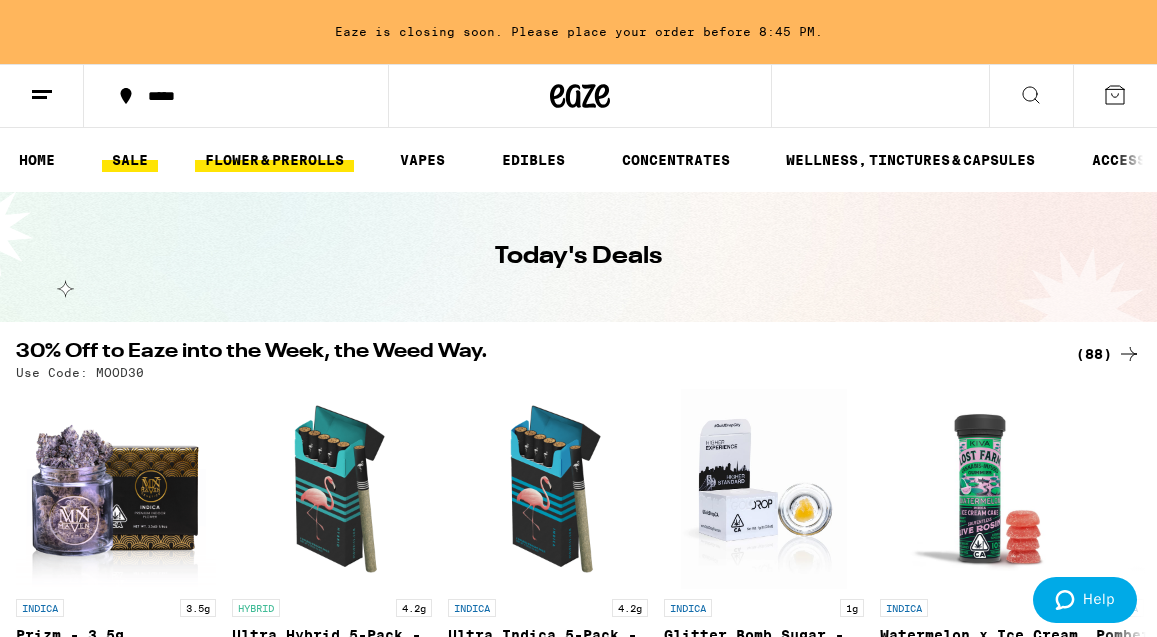 click on "FLOWER & PREROLLS" at bounding box center [274, 160] 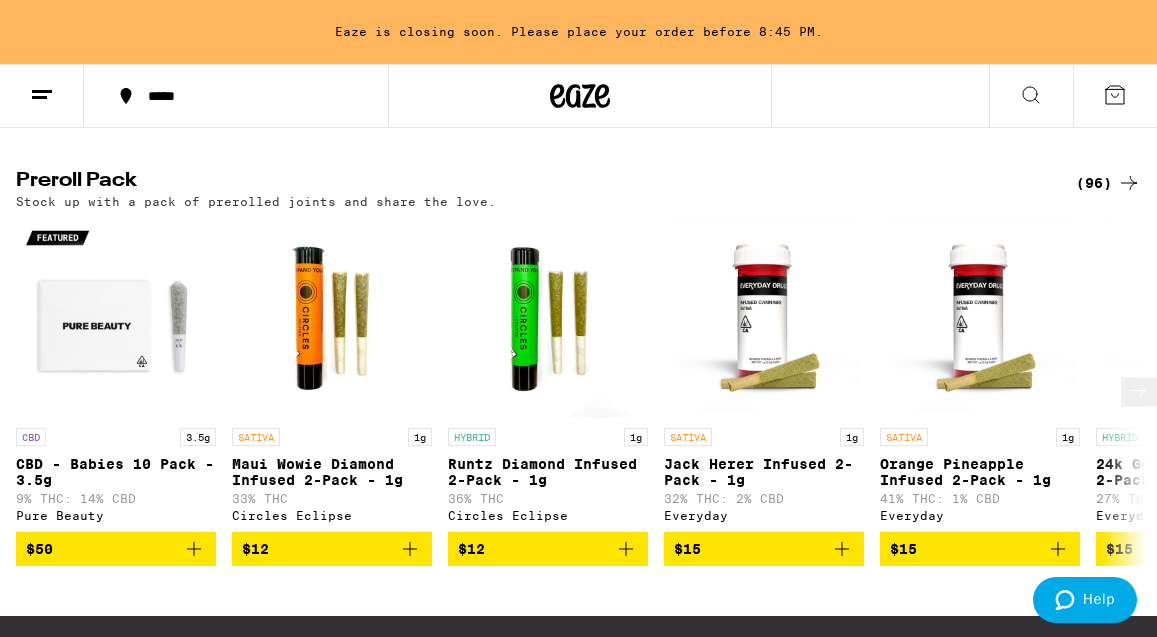 scroll, scrollTop: 1505, scrollLeft: 0, axis: vertical 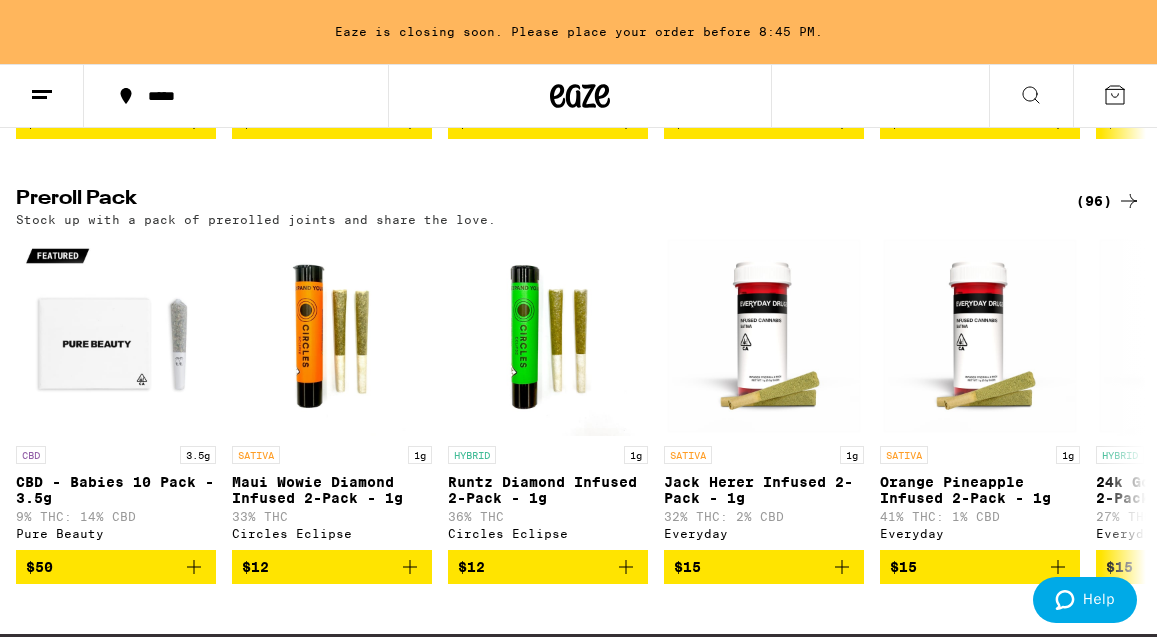 click on "(96)" at bounding box center (1108, 201) 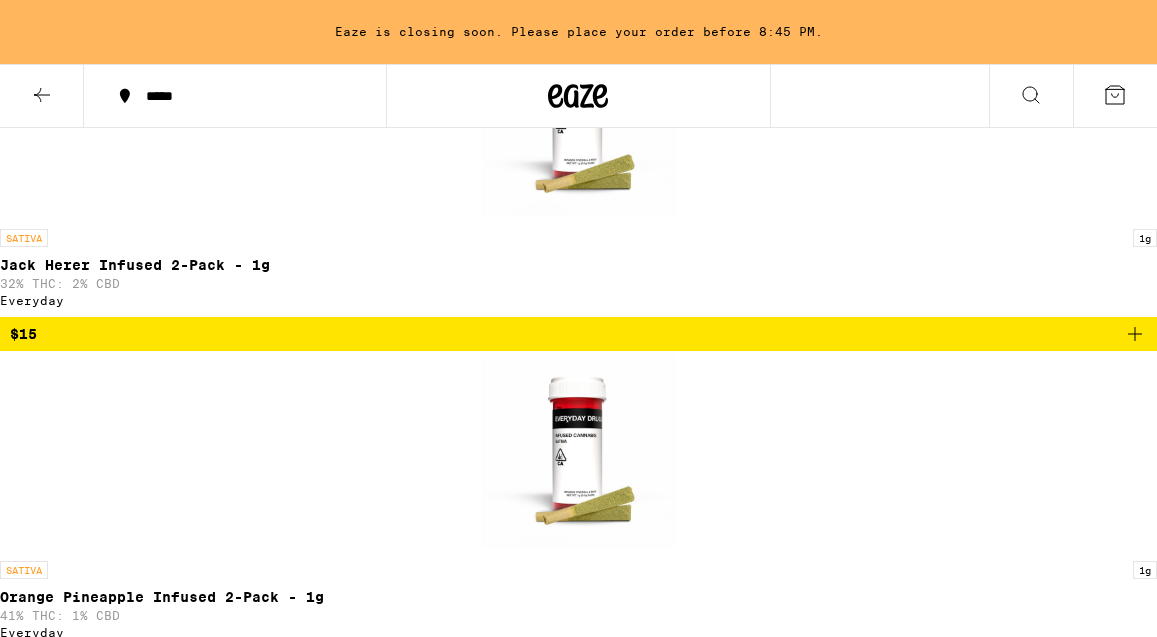 scroll, scrollTop: 0, scrollLeft: 0, axis: both 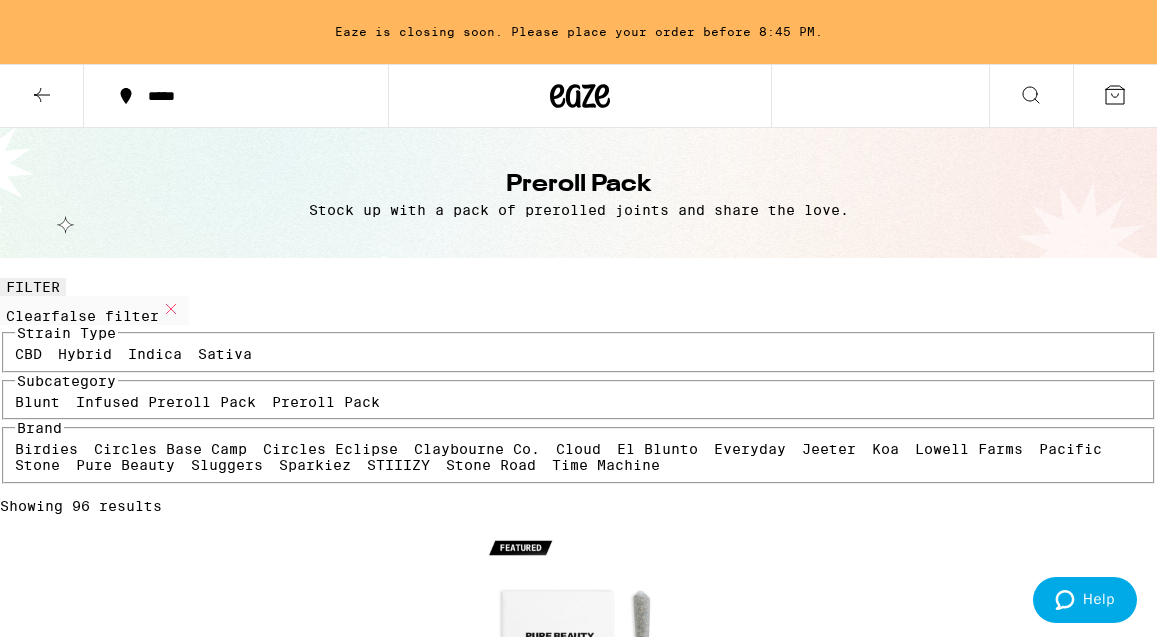 click on "Sativa" at bounding box center [225, 354] 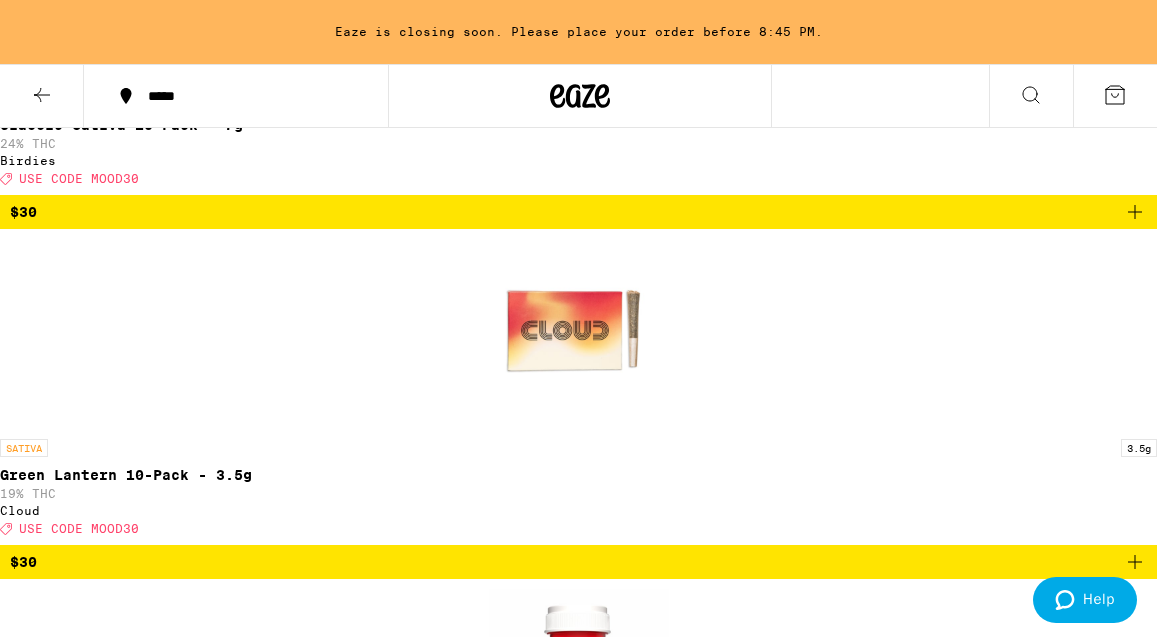 scroll, scrollTop: 2038, scrollLeft: 0, axis: vertical 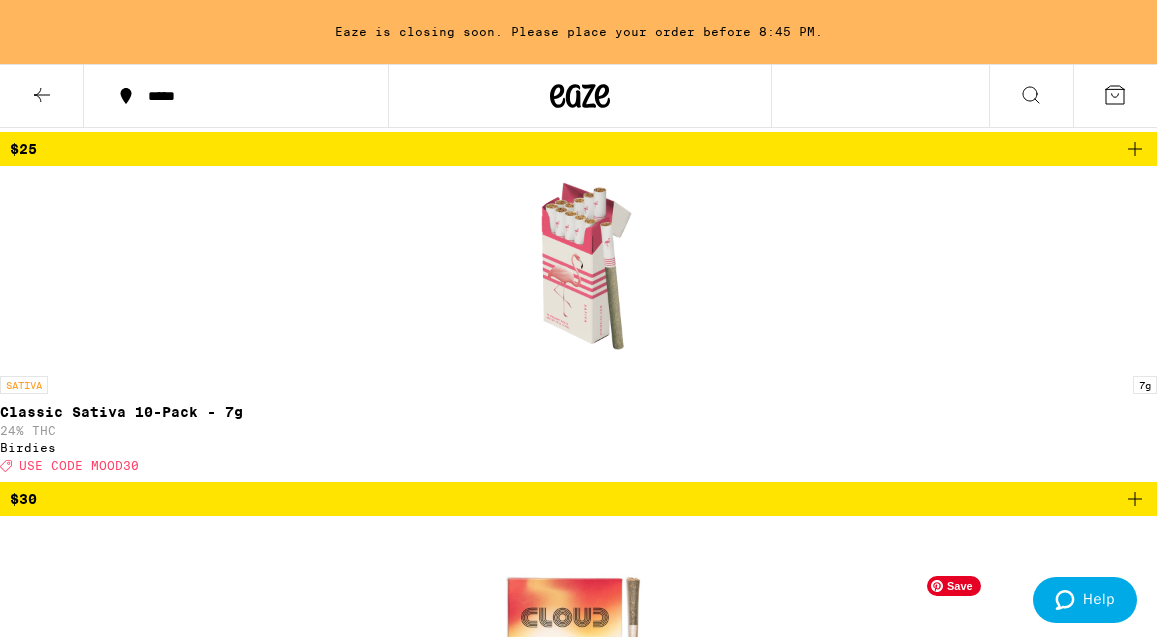 click on "$39" at bounding box center [578, 4501] 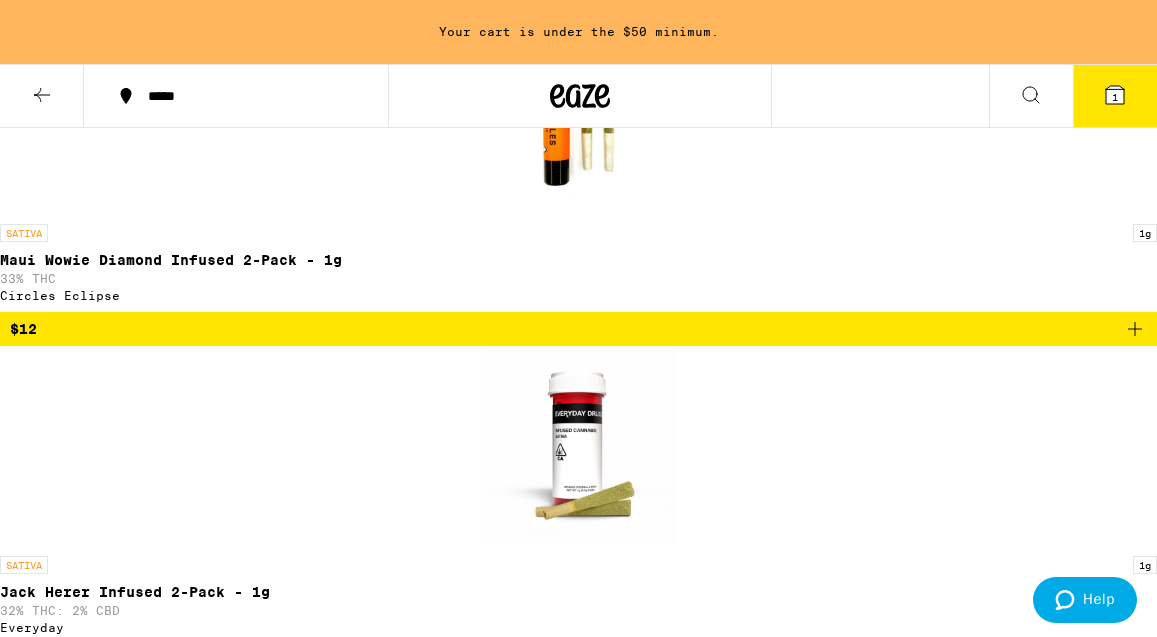scroll, scrollTop: 0, scrollLeft: 0, axis: both 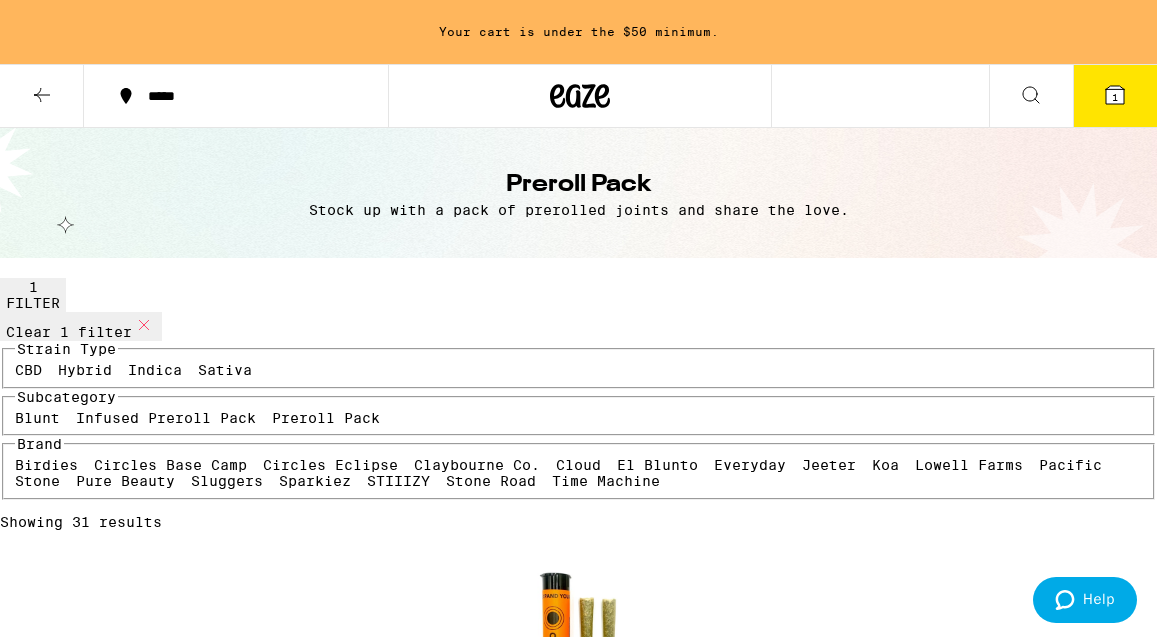 click on "Infused Preroll Pack" at bounding box center [166, 418] 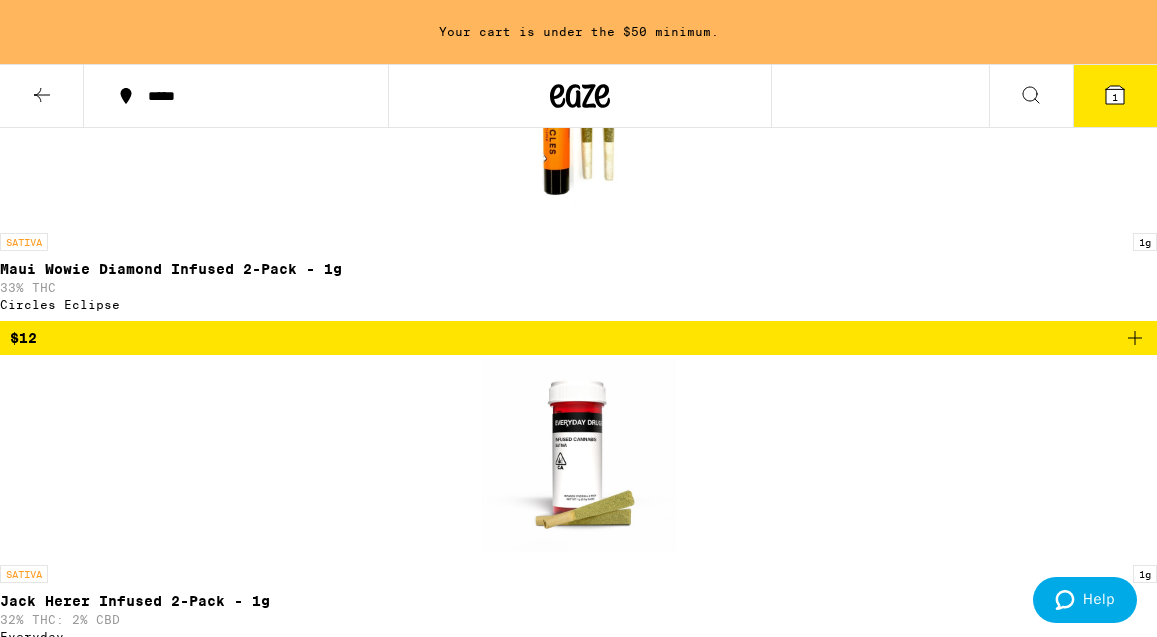 scroll, scrollTop: 514, scrollLeft: 0, axis: vertical 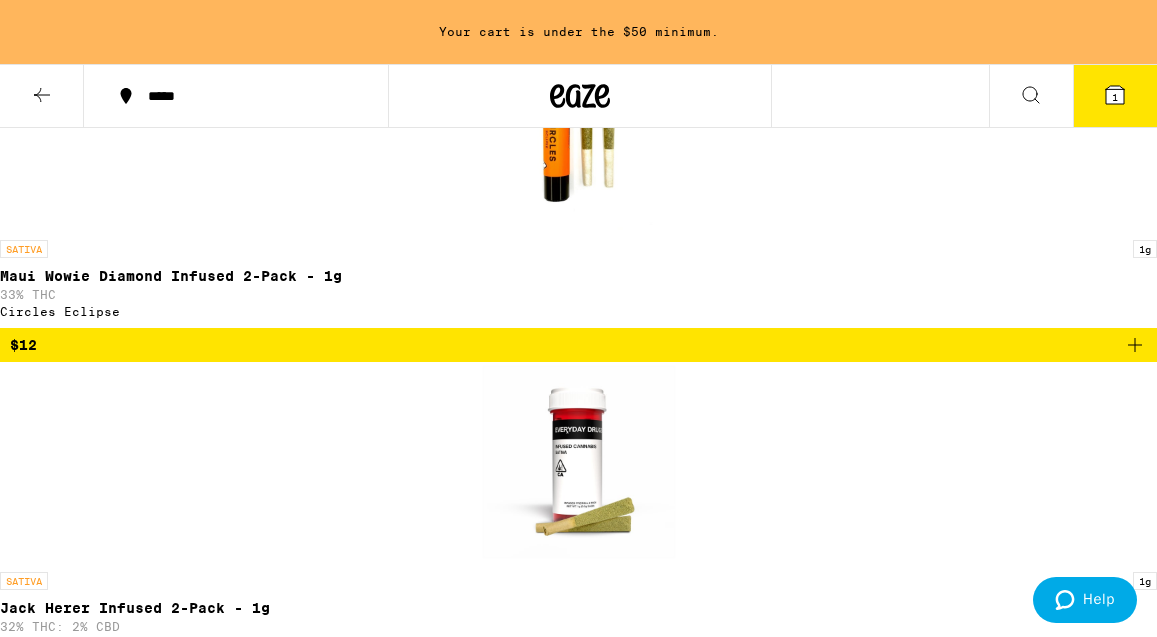 click on "$25" at bounding box center (578, 1341) 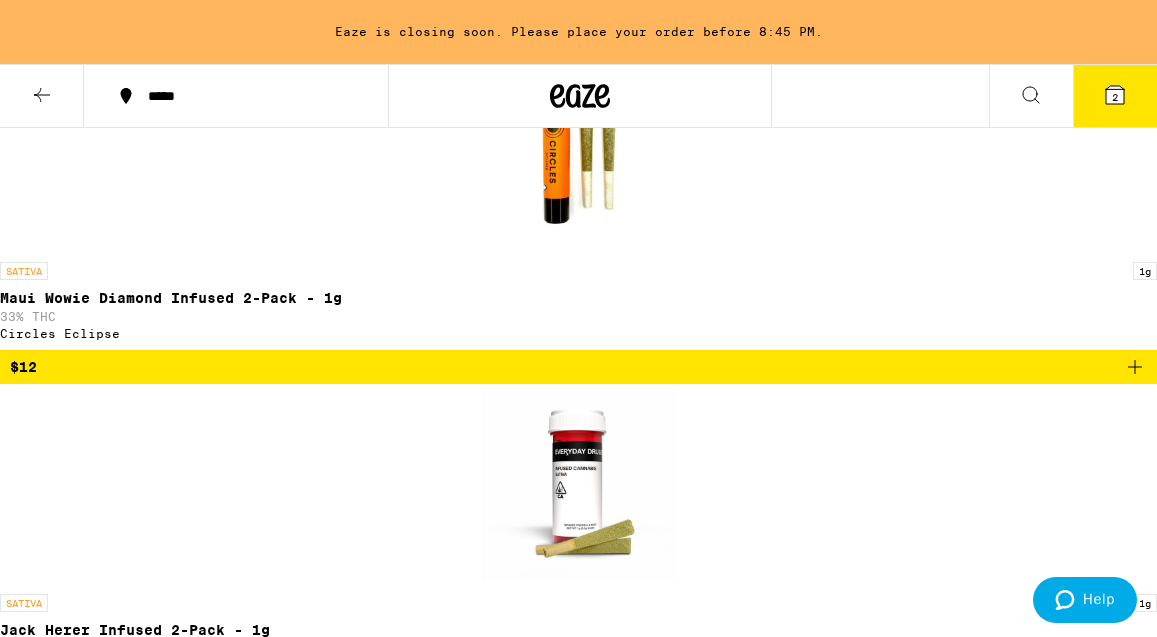 scroll, scrollTop: 494, scrollLeft: 0, axis: vertical 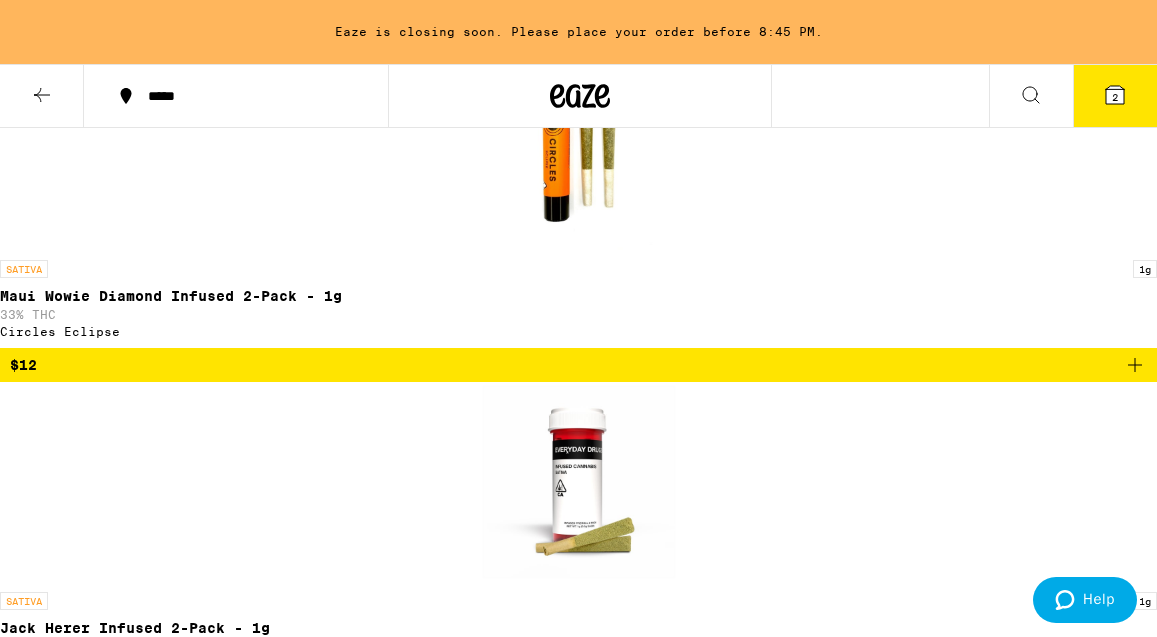 click on "SATIVA 1g Tropicana Cookies Diamond Infused 5-Pack - 3.5g 30% THC Circles Eclipse" at bounding box center [578, 1195] 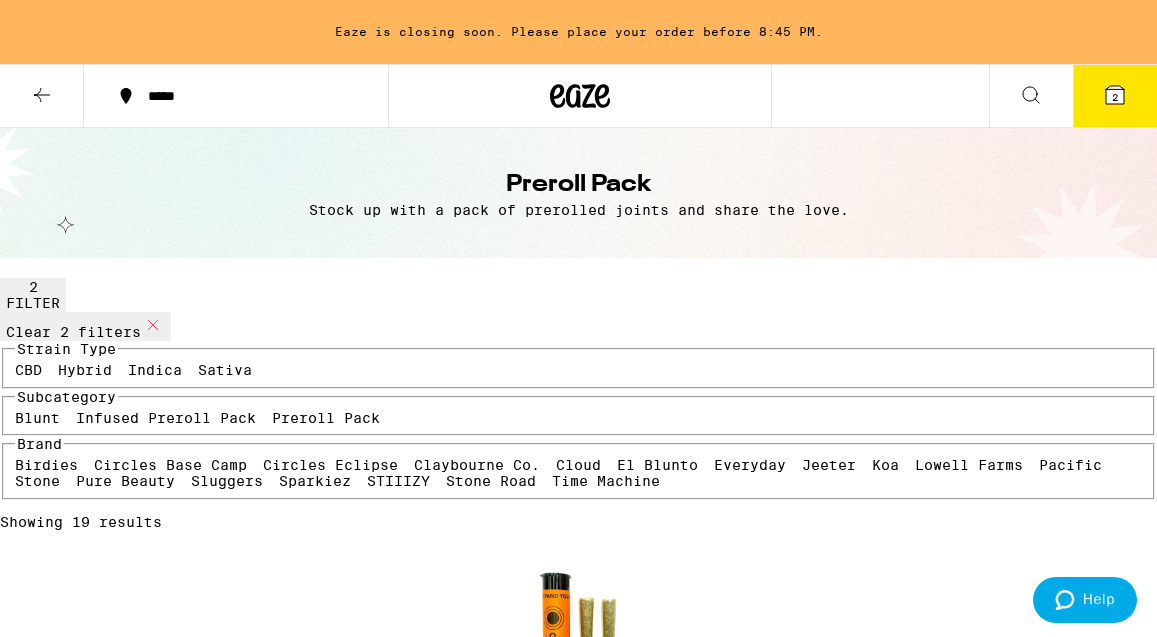 click on "Indica" at bounding box center (155, 370) 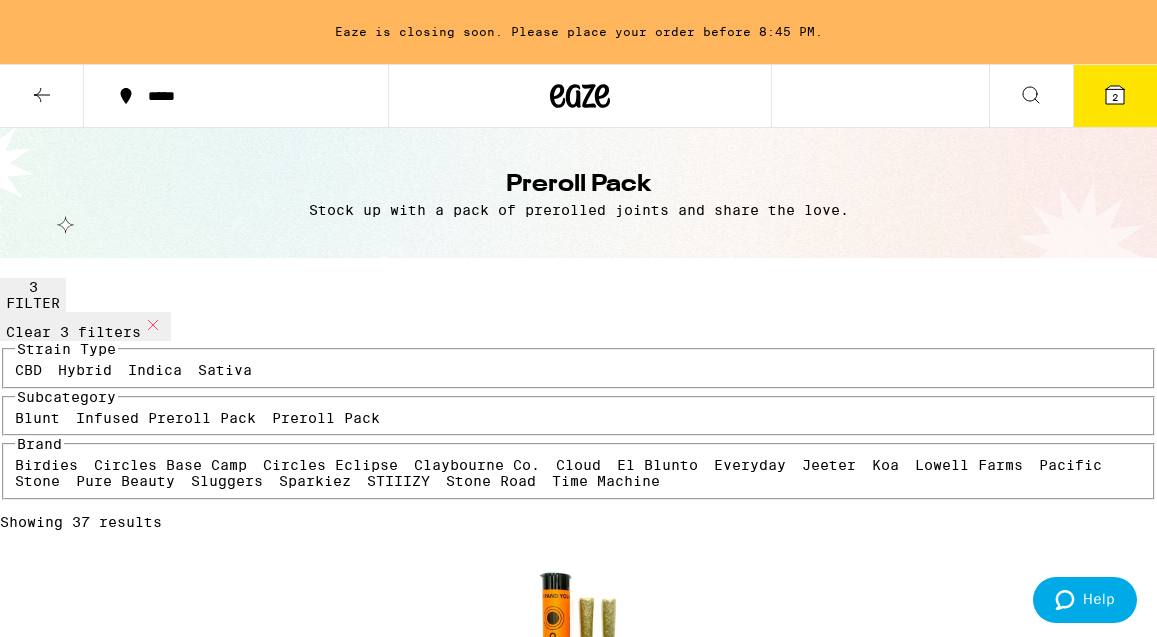 click on "Sativa" at bounding box center (225, 370) 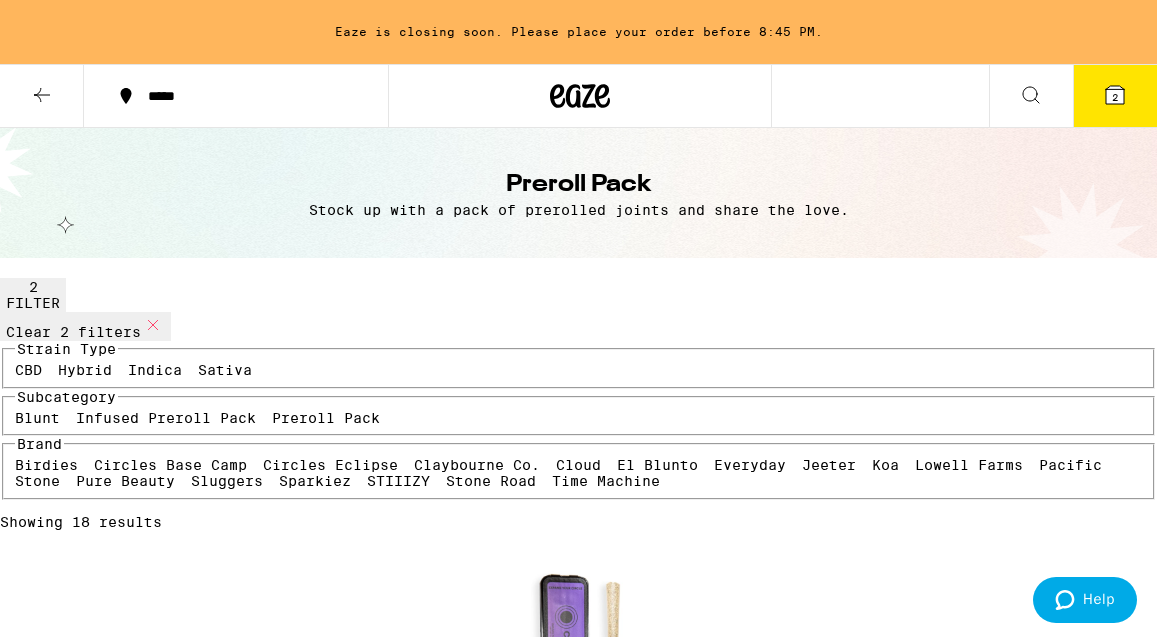 click on "Hybrid" at bounding box center [85, 370] 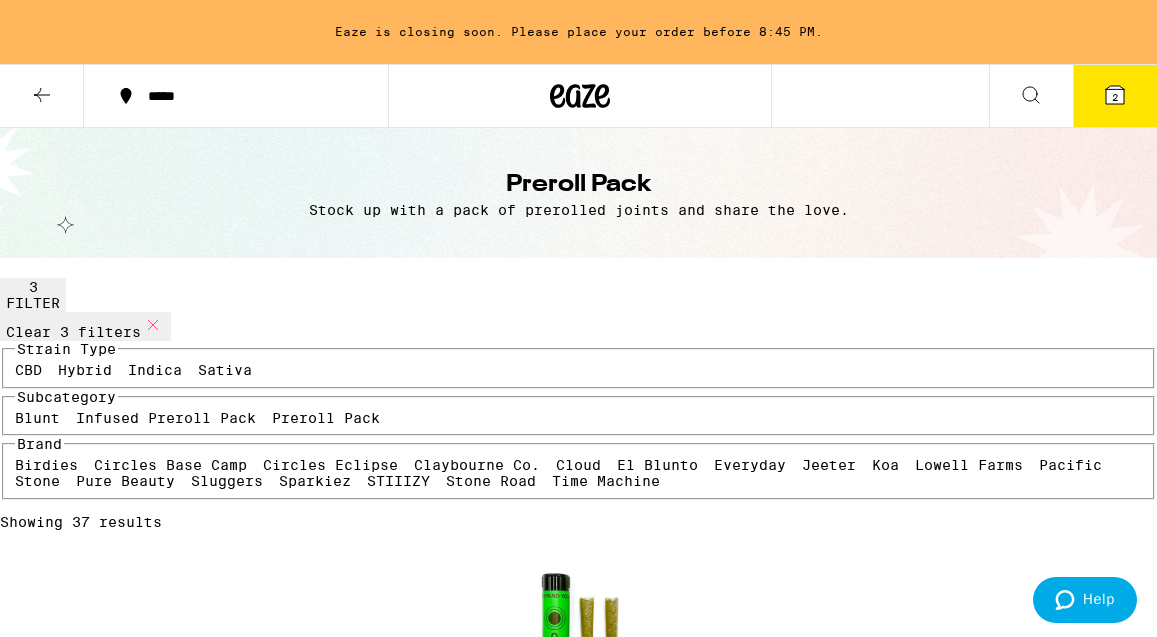 click on "Hybrid" at bounding box center (85, 370) 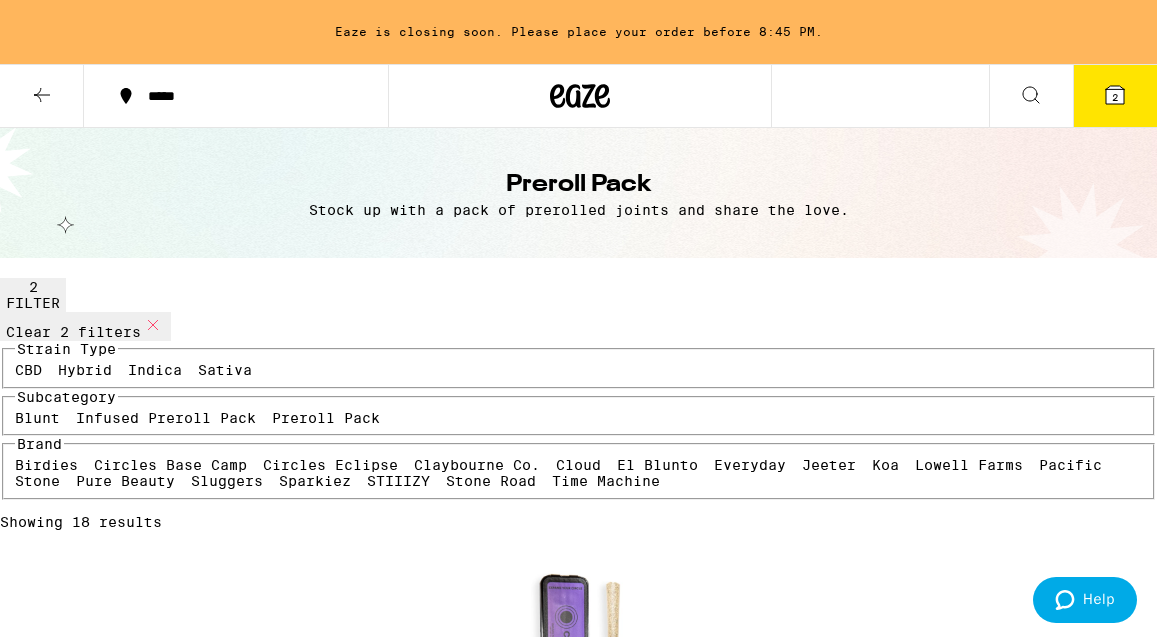 click on "Hybrid" at bounding box center [85, 370] 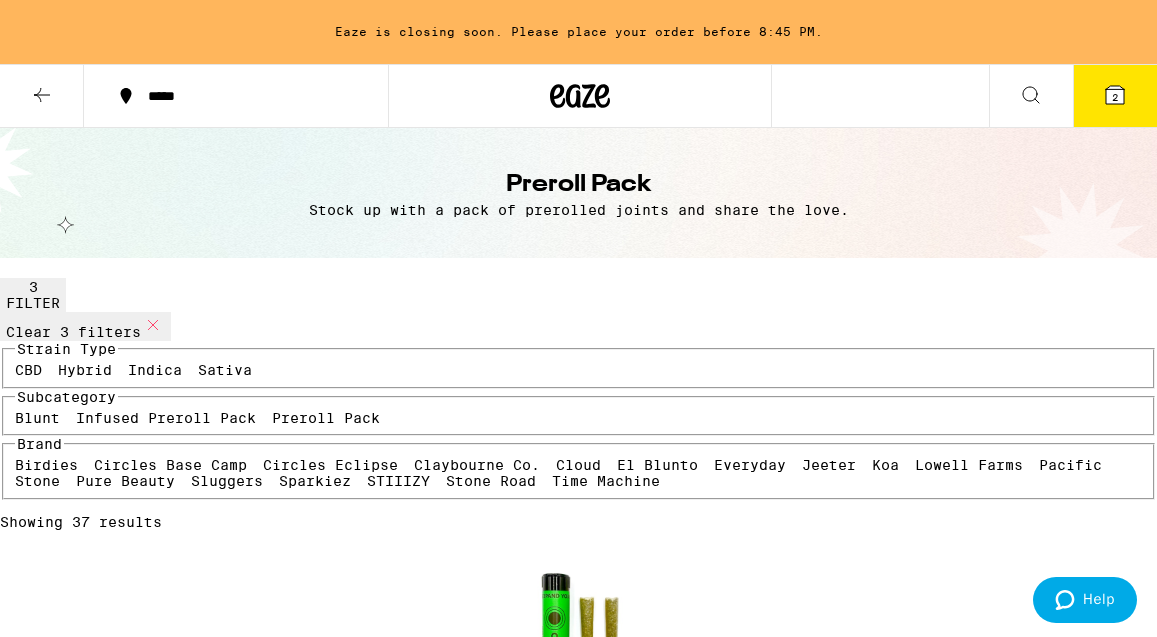 click on "Indica" at bounding box center (155, 370) 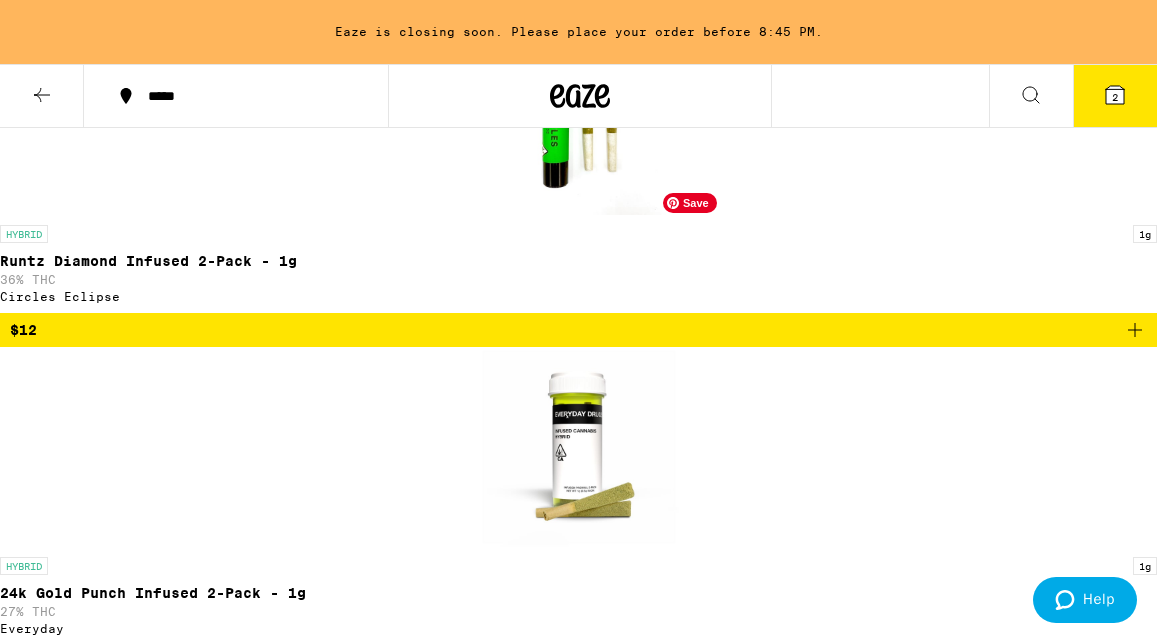 scroll, scrollTop: 539, scrollLeft: 0, axis: vertical 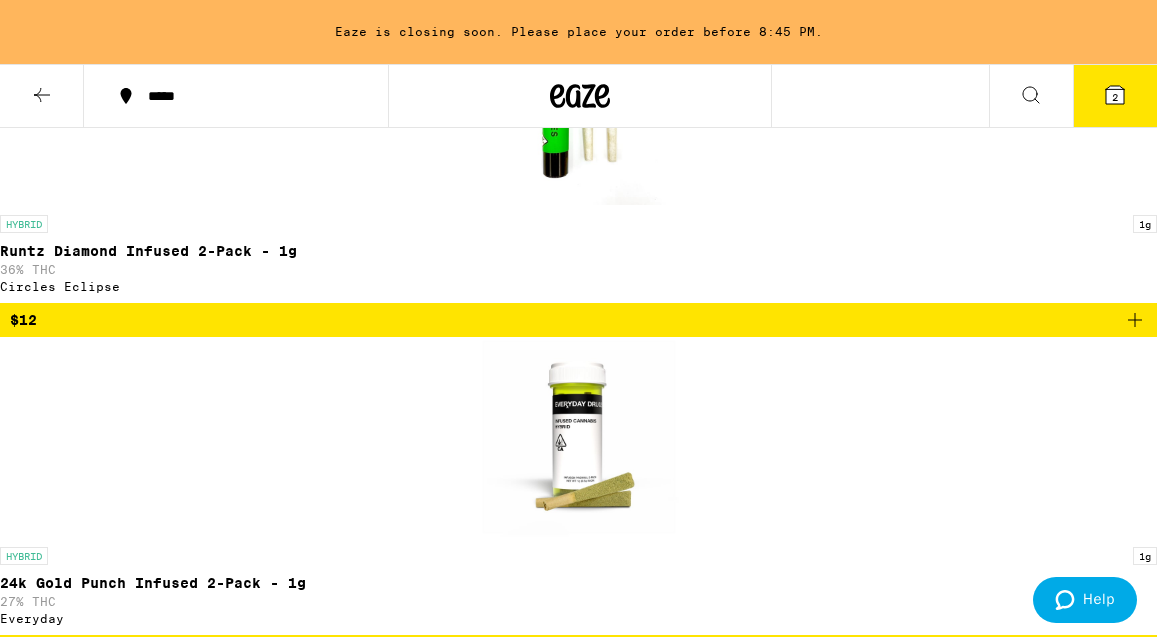click on "$30" at bounding box center (578, 1998) 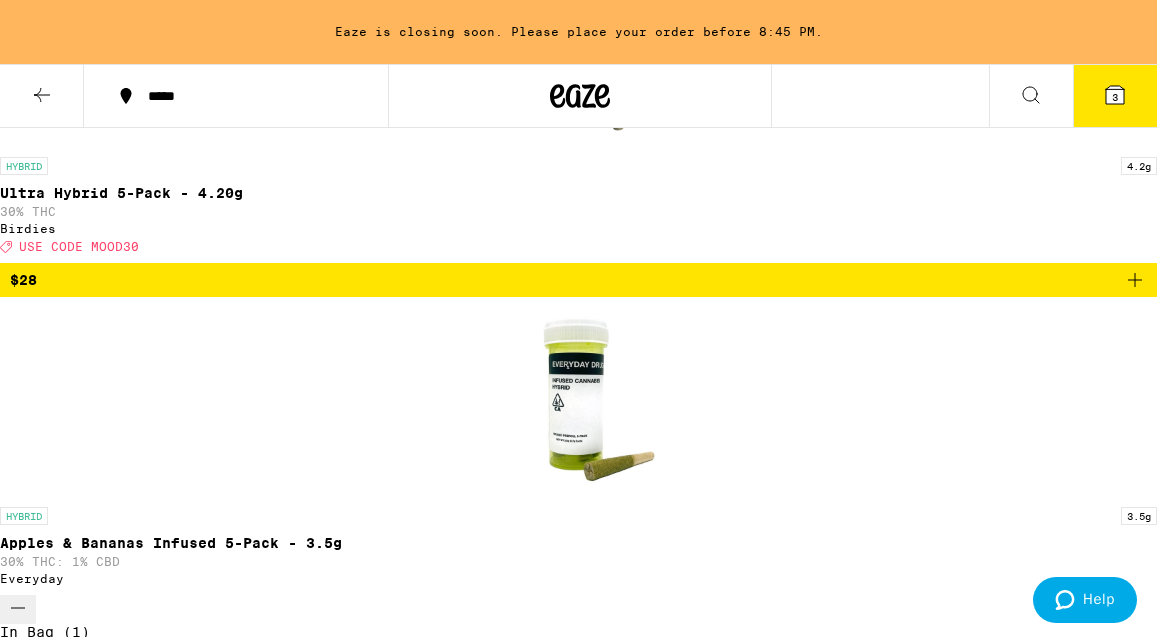 scroll, scrollTop: 2101, scrollLeft: 0, axis: vertical 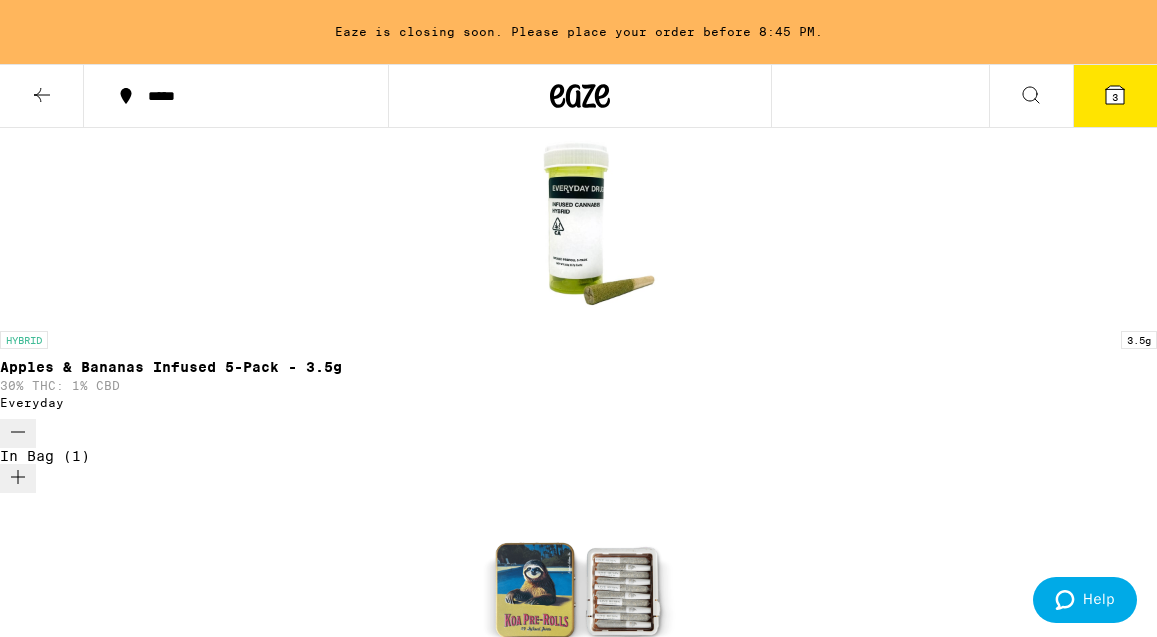 click 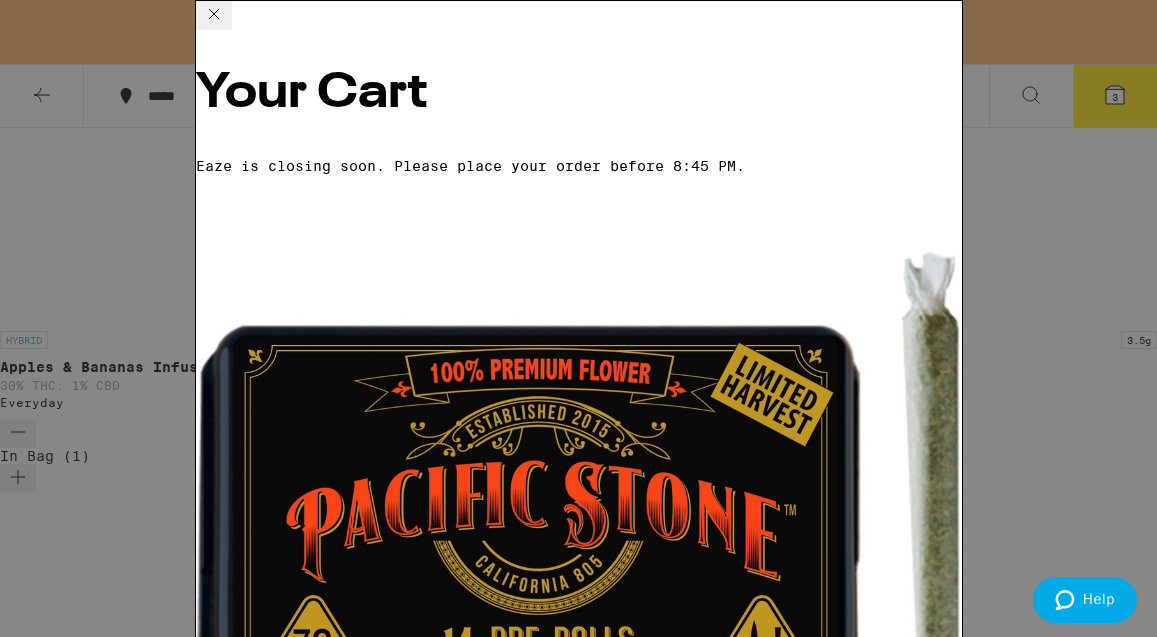 scroll, scrollTop: 0, scrollLeft: 0, axis: both 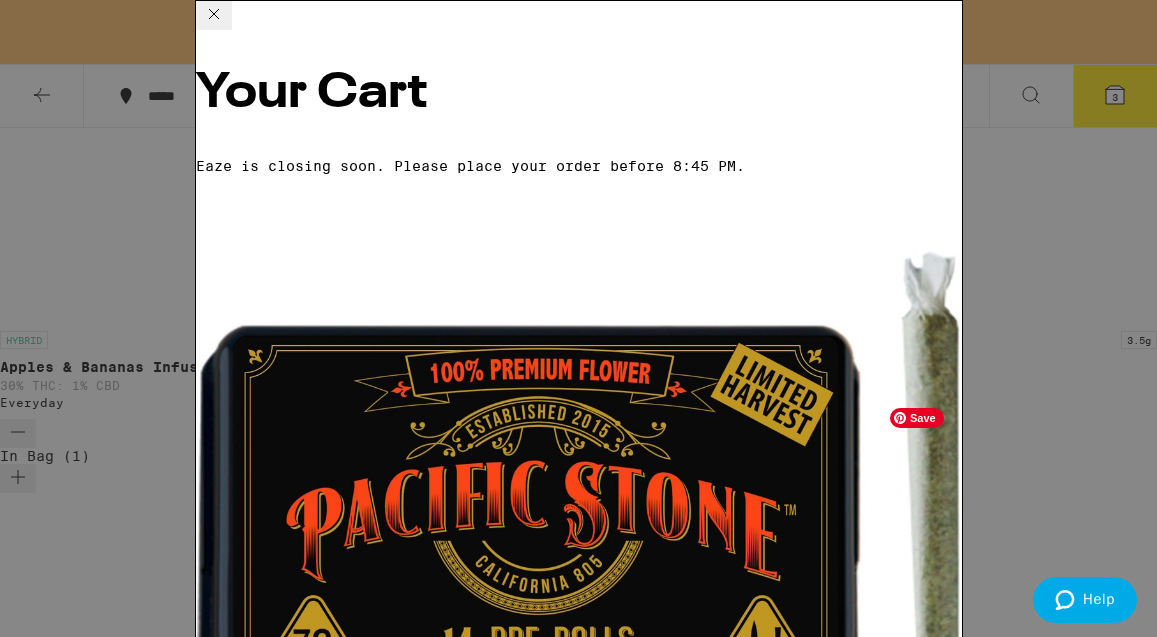 click at bounding box center [585, 2908] 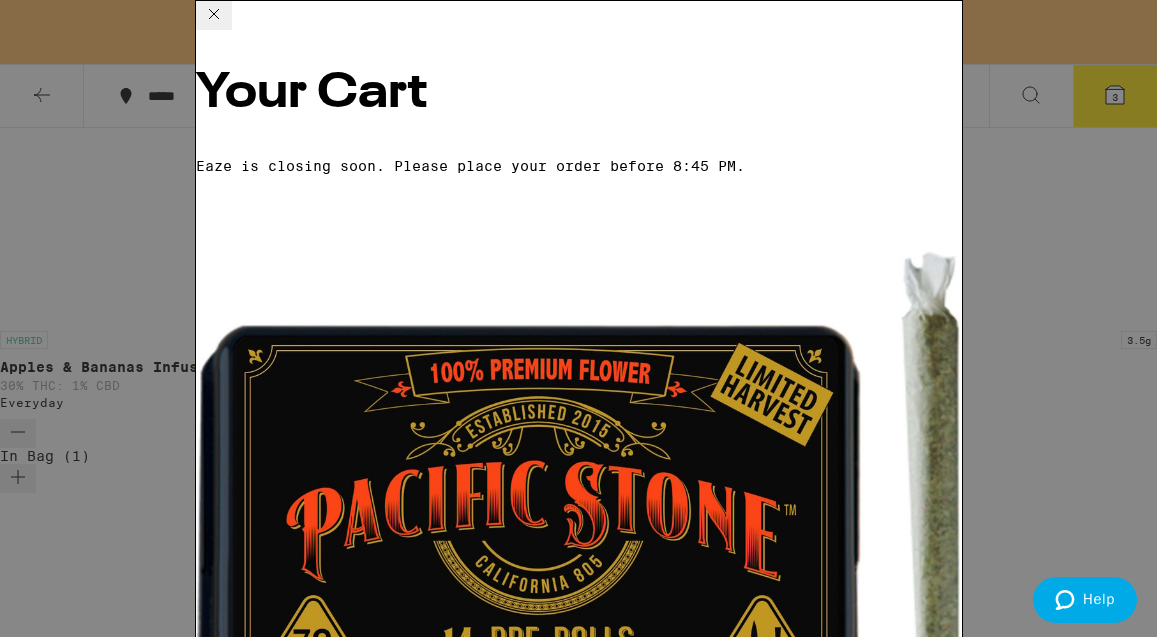 click on "Add To Bag $35" at bounding box center (68, 5565) 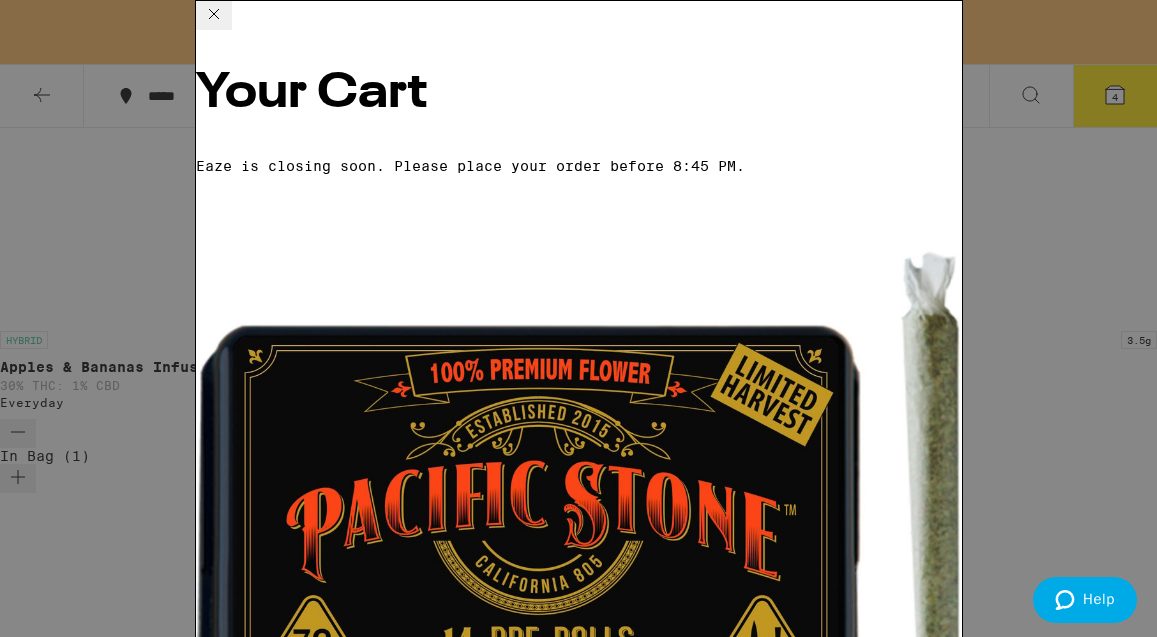 scroll, scrollTop: 478, scrollLeft: 0, axis: vertical 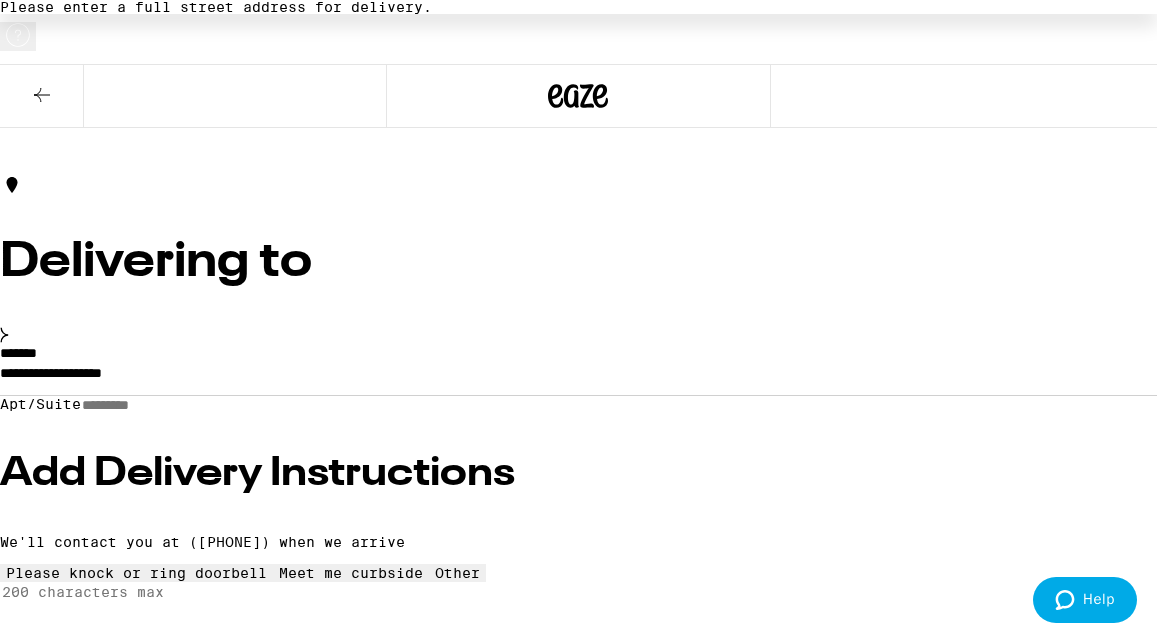 click on "**********" at bounding box center [578, 378] 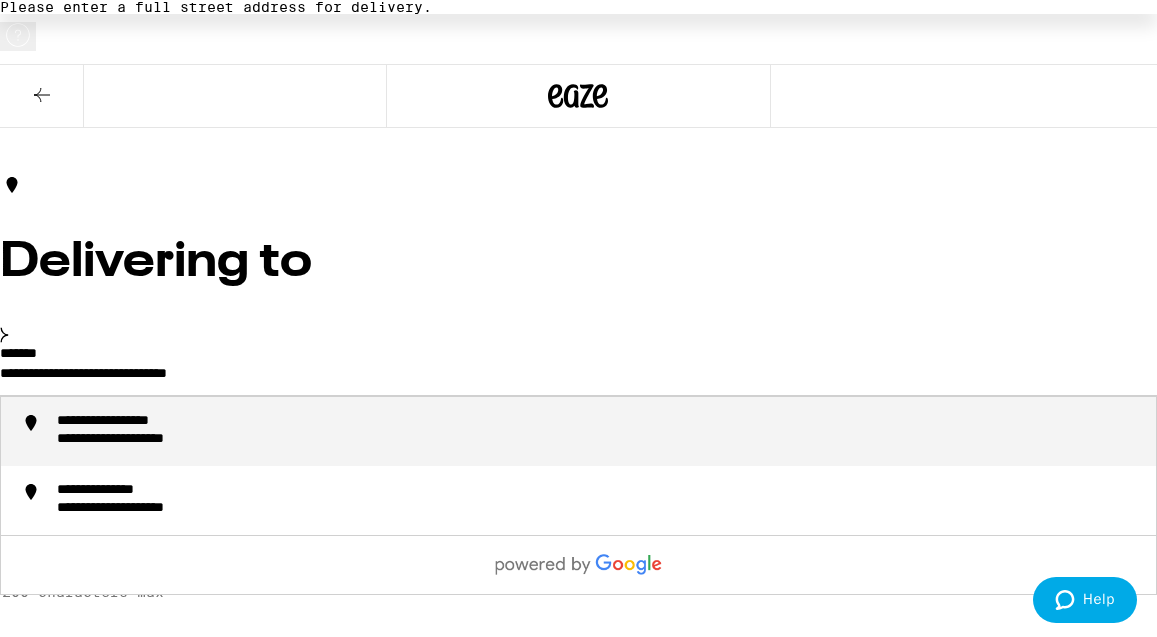 click on "**********" at bounding box center (138, 422) 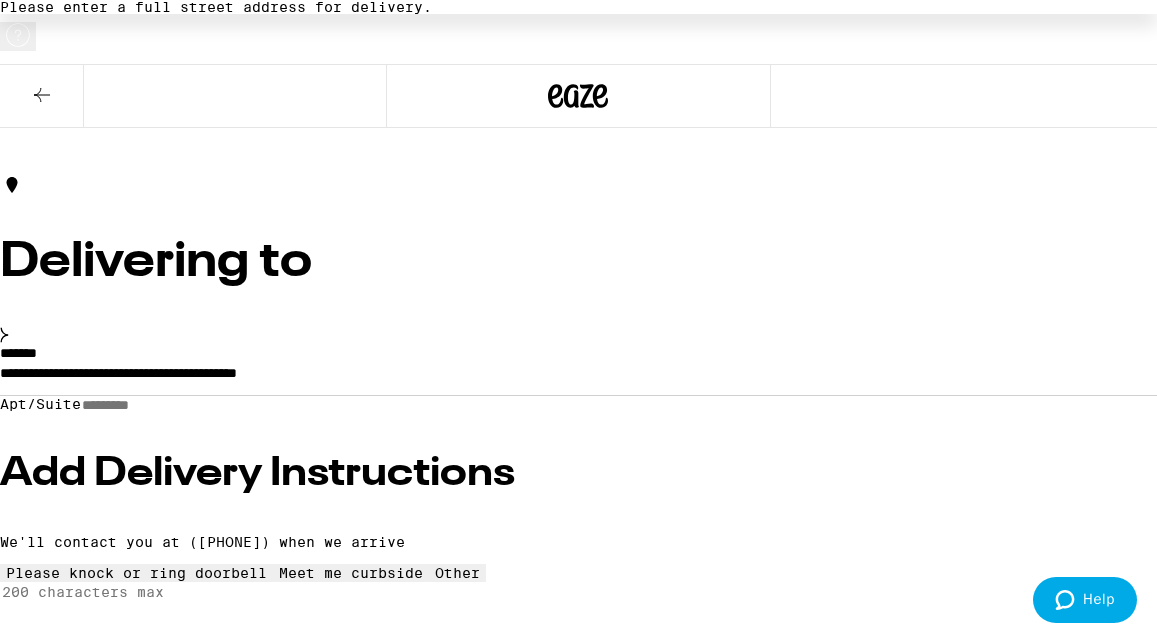 type on "**********" 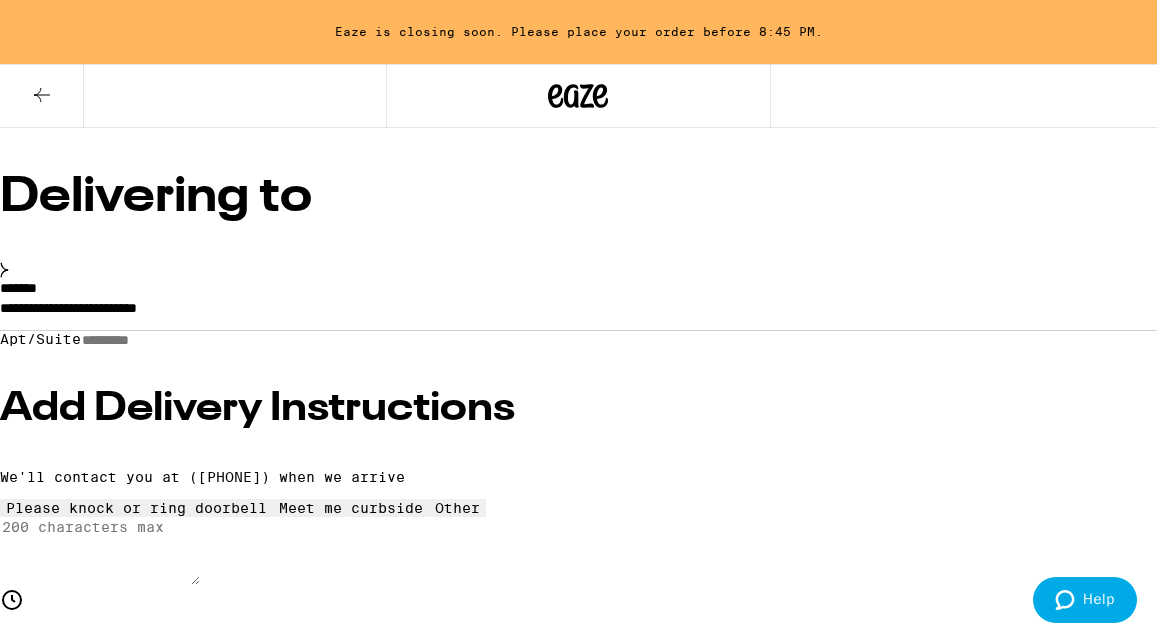 scroll, scrollTop: 174, scrollLeft: 0, axis: vertical 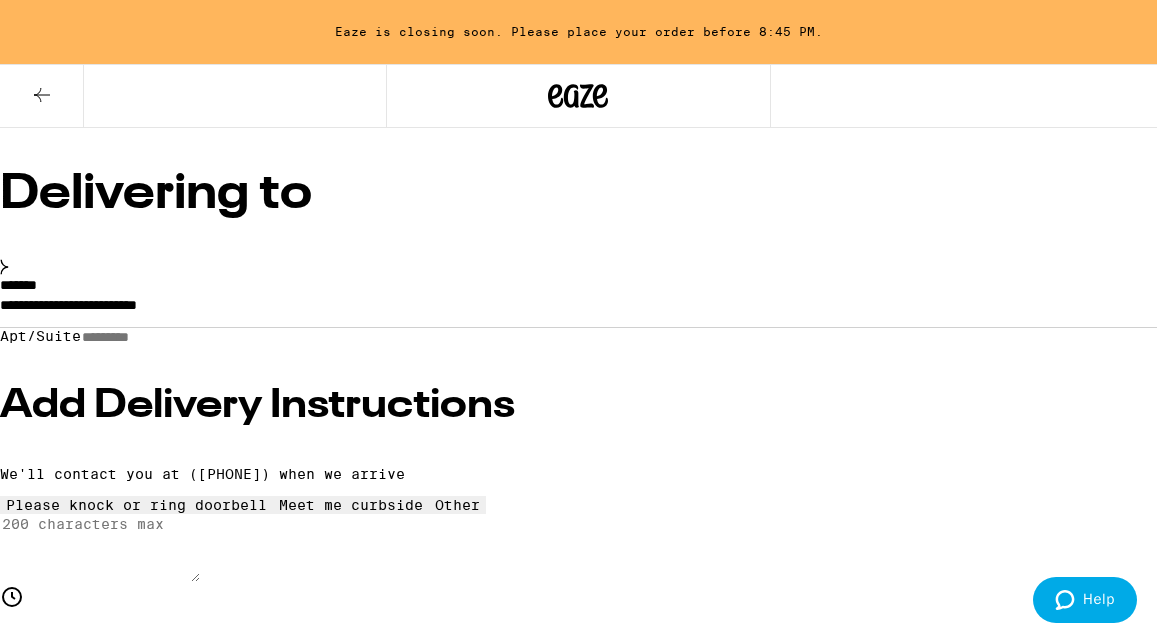 click on "Add Delivery Instructions" at bounding box center (578, 406) 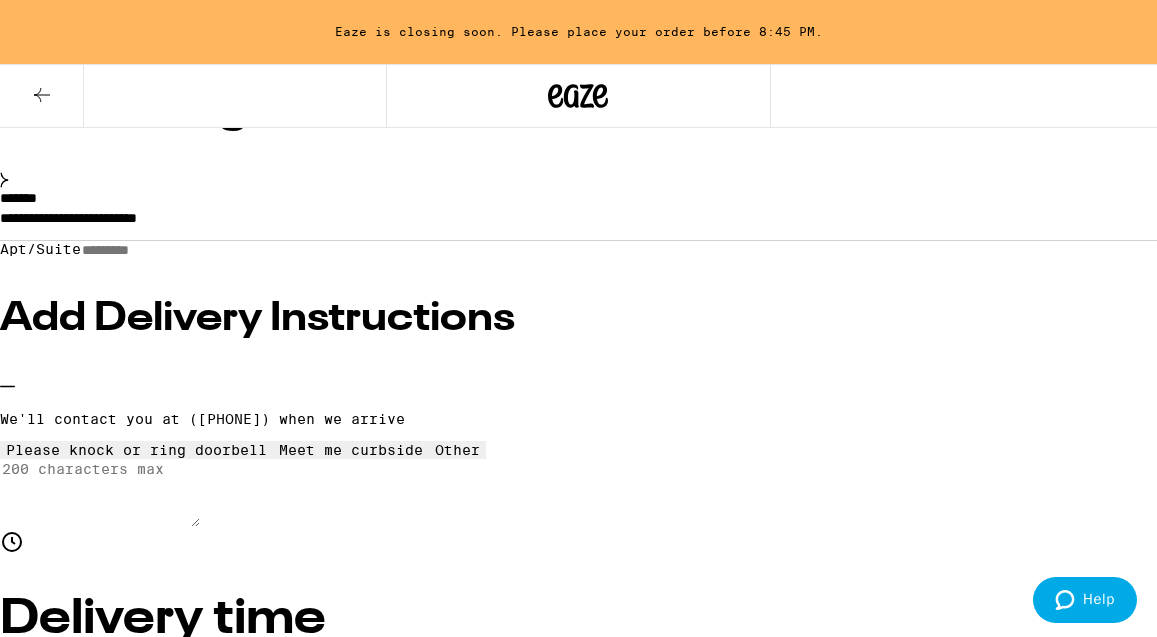 scroll, scrollTop: 262, scrollLeft: 0, axis: vertical 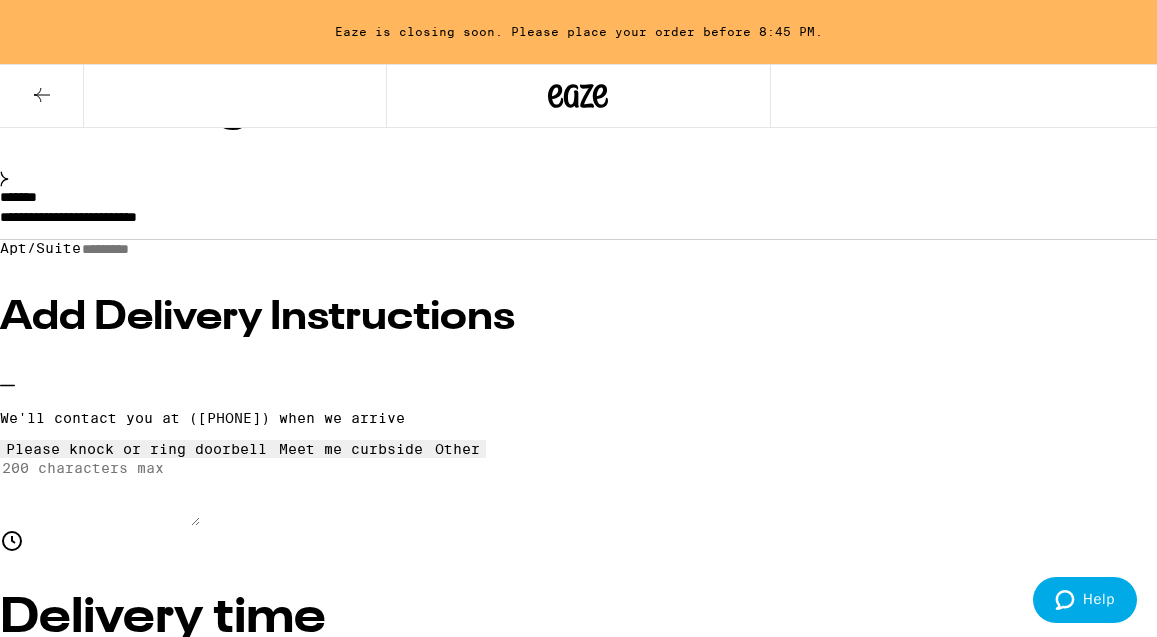 click at bounding box center (458, 441) 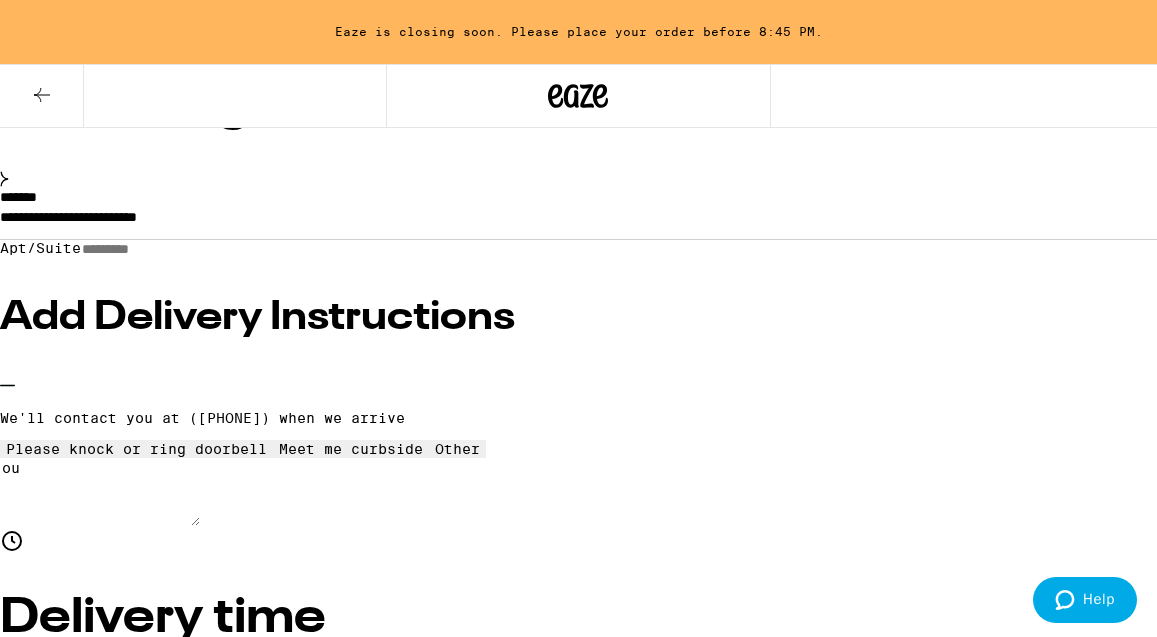 type on "o" 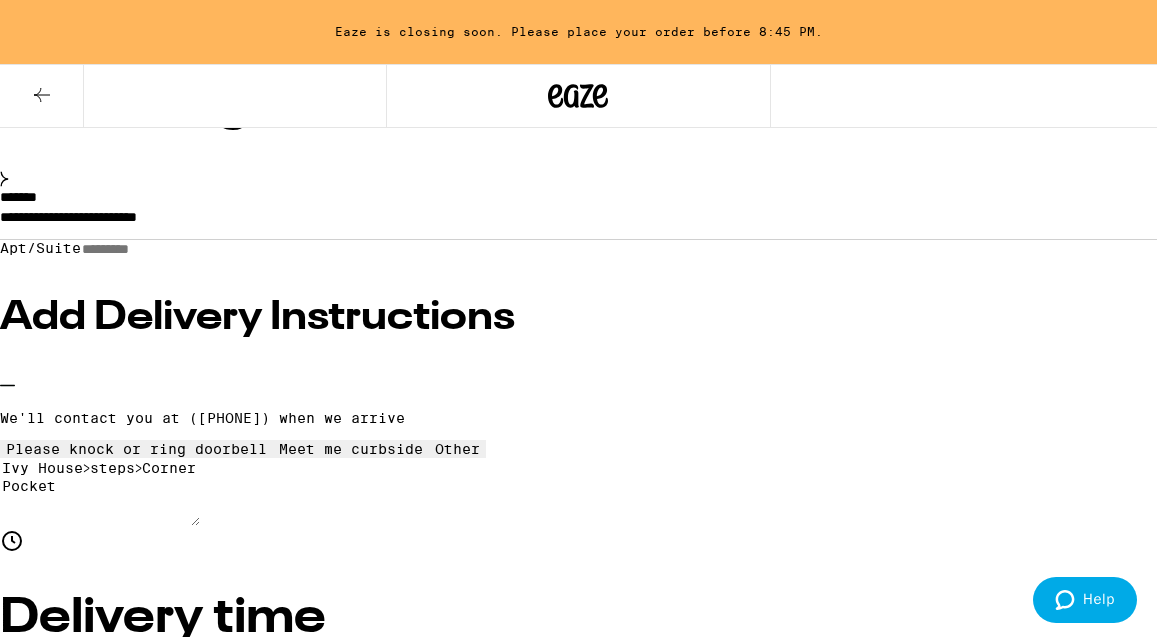click on "Ivy House>steps>Corner Pocket" at bounding box center (100, 492) 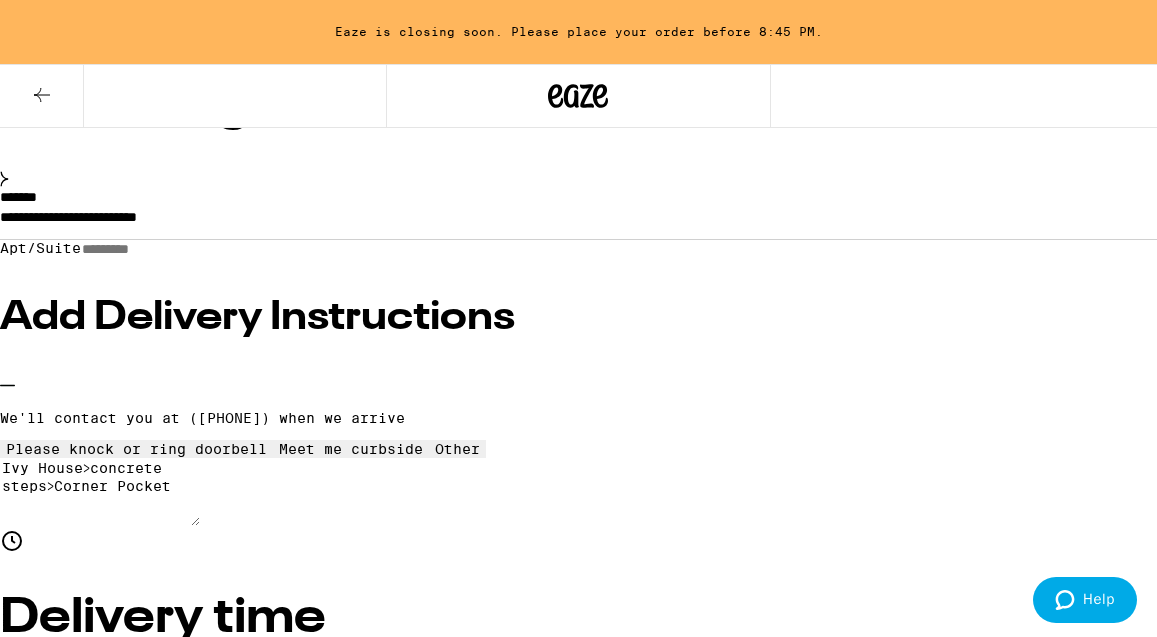click on "Ivy House>concrete steps>Corner Pocket" at bounding box center [100, 492] 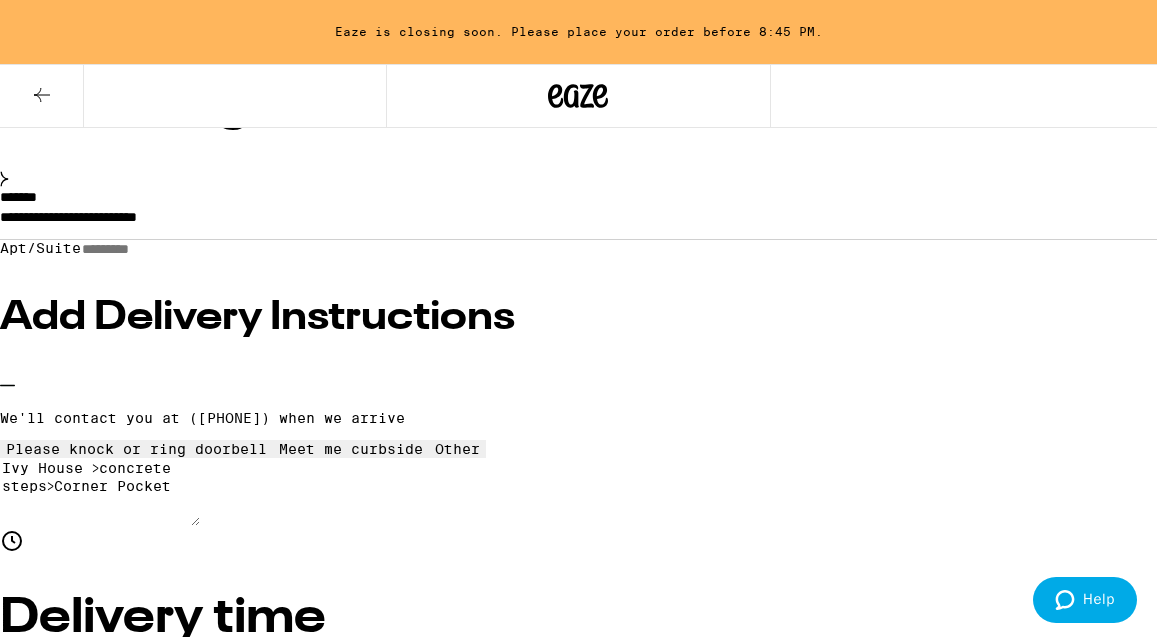 click on "Ivy House >concrete steps>Corner Pocket" at bounding box center (100, 492) 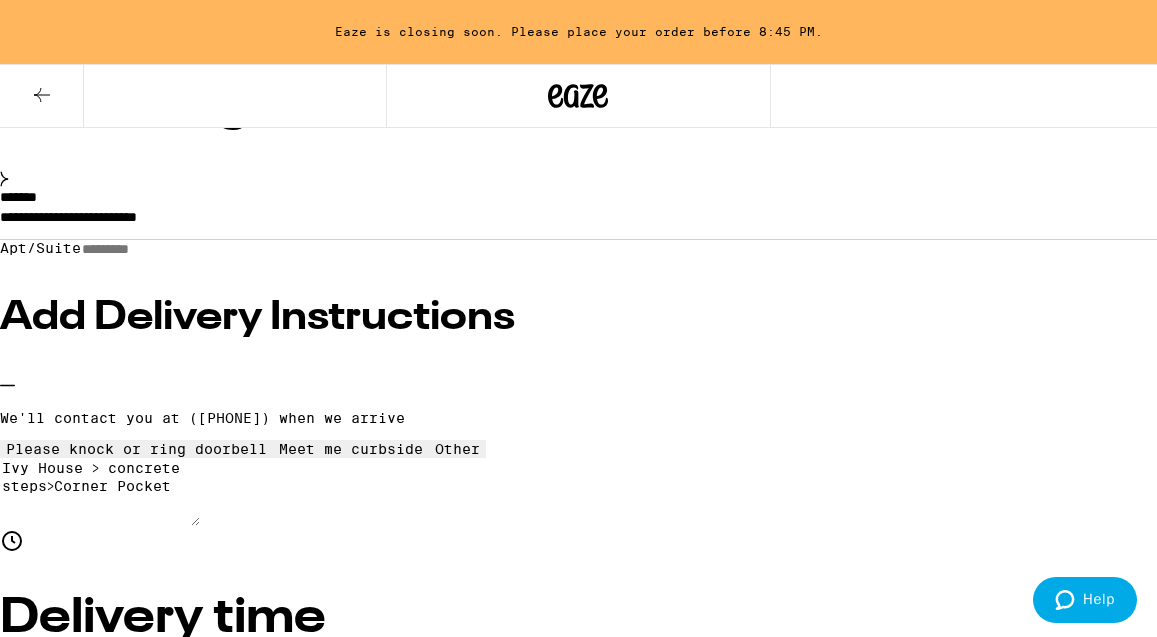 click on "Ivy House > concrete steps>Corner Pocket" at bounding box center (100, 492) 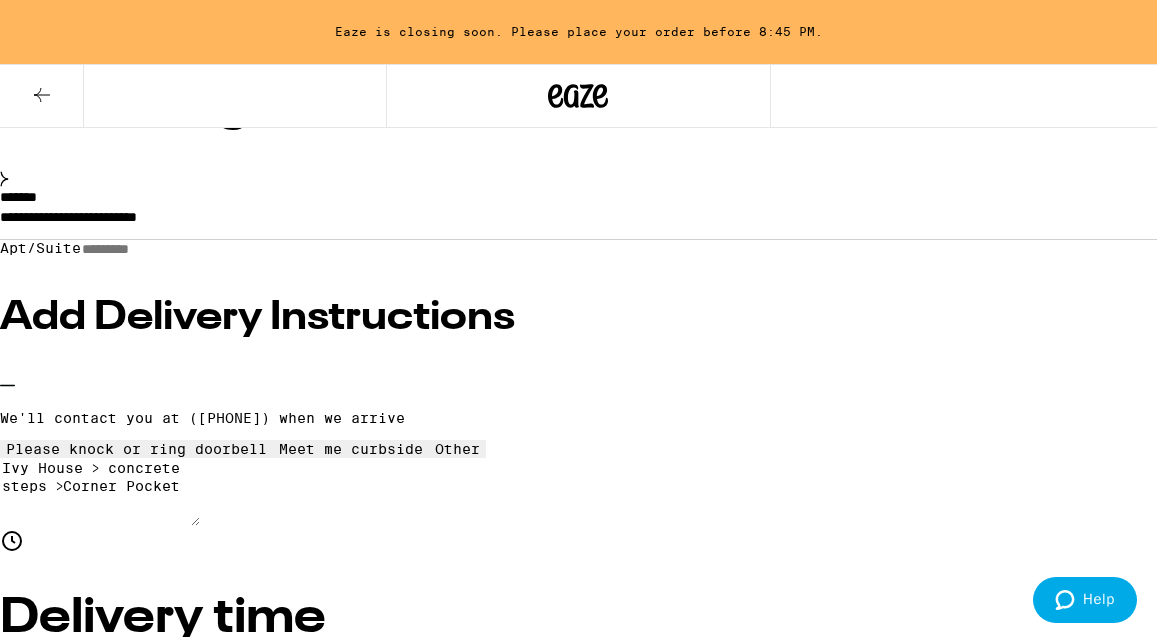 click on "Ivy House > concrete steps >Corner Pocket" at bounding box center [100, 492] 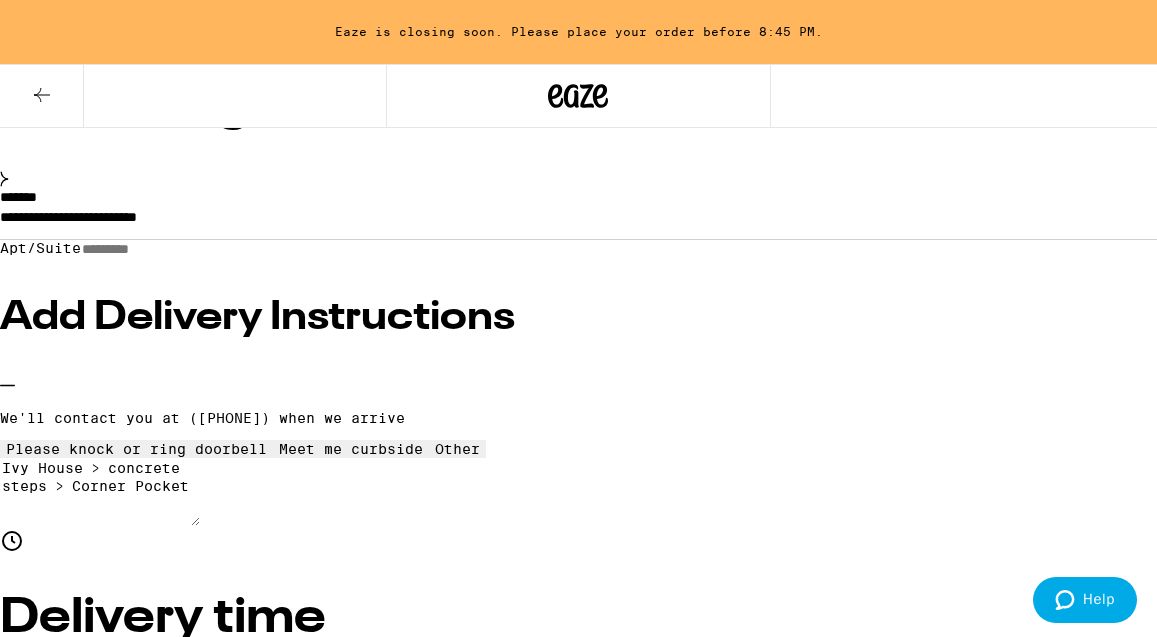 click on "Ivy House > concrete steps > Corner Pocket" at bounding box center [100, 492] 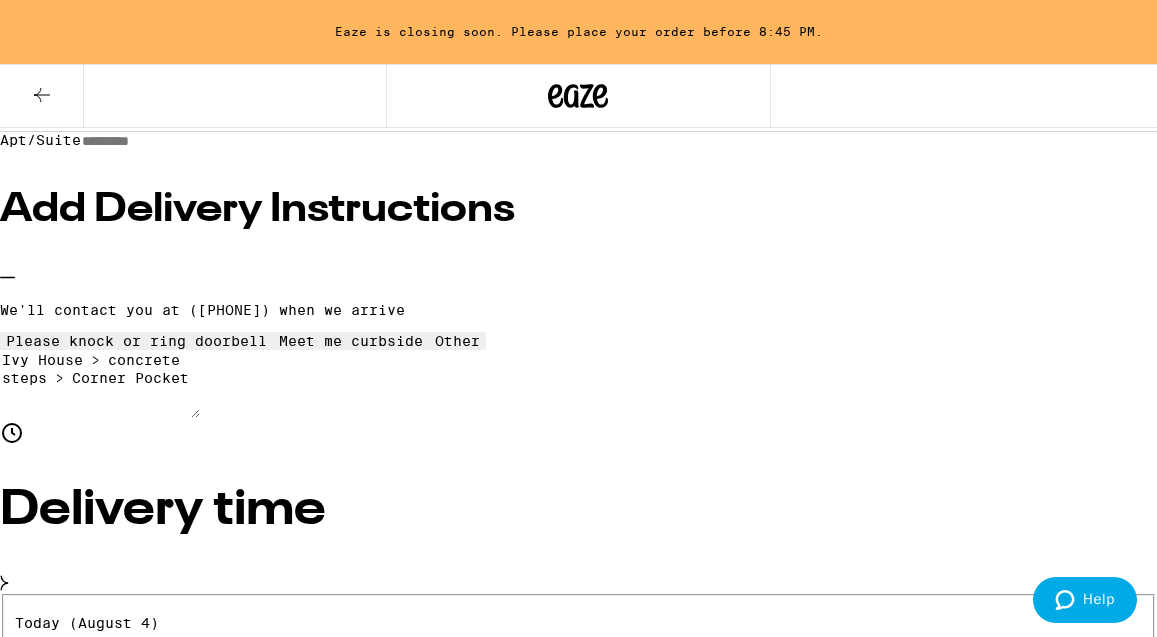 scroll, scrollTop: 382, scrollLeft: 0, axis: vertical 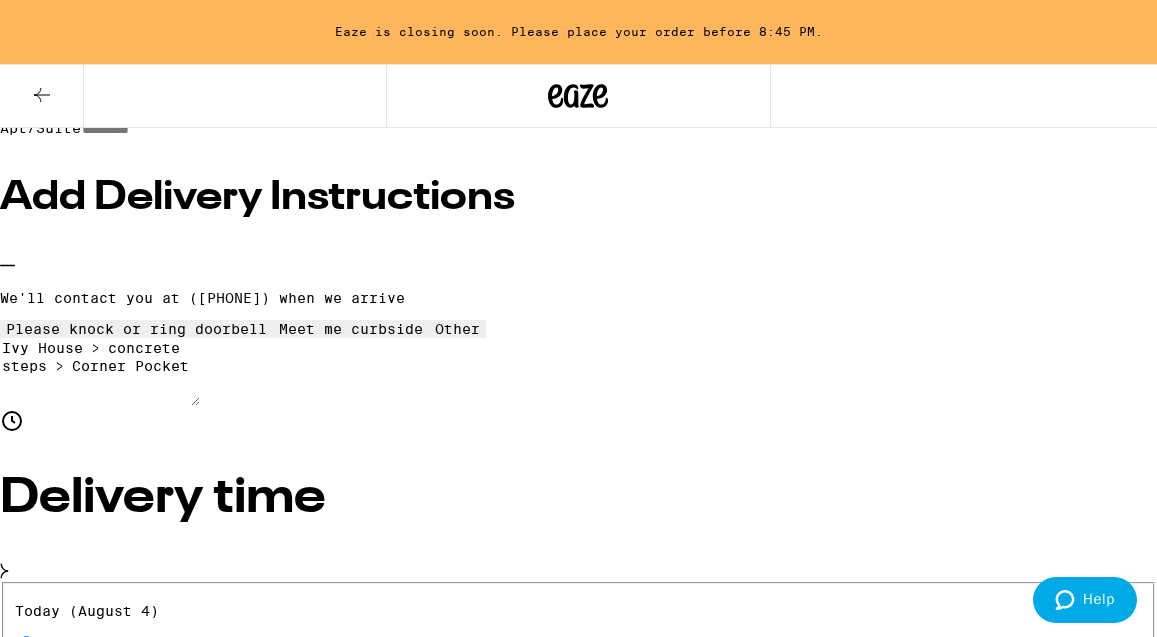 click on "Ivy House > concrete steps > Corner Pocket" at bounding box center [100, 372] 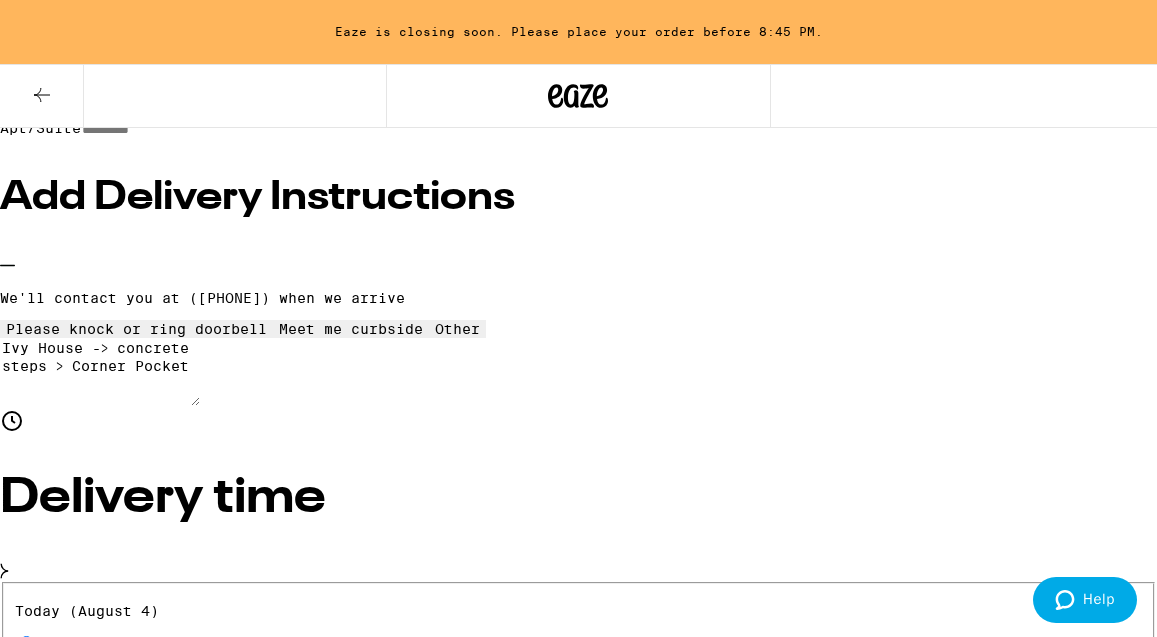 click on "Ivy House -> concrete steps > Corner Pocket" at bounding box center [100, 372] 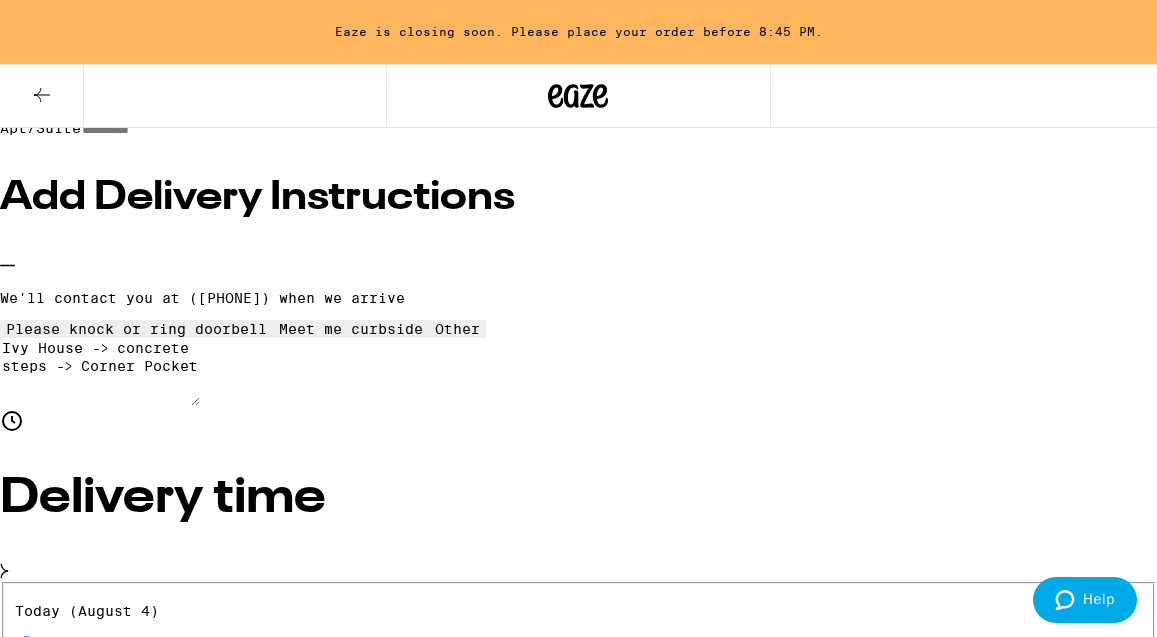 scroll, scrollTop: 549, scrollLeft: 0, axis: vertical 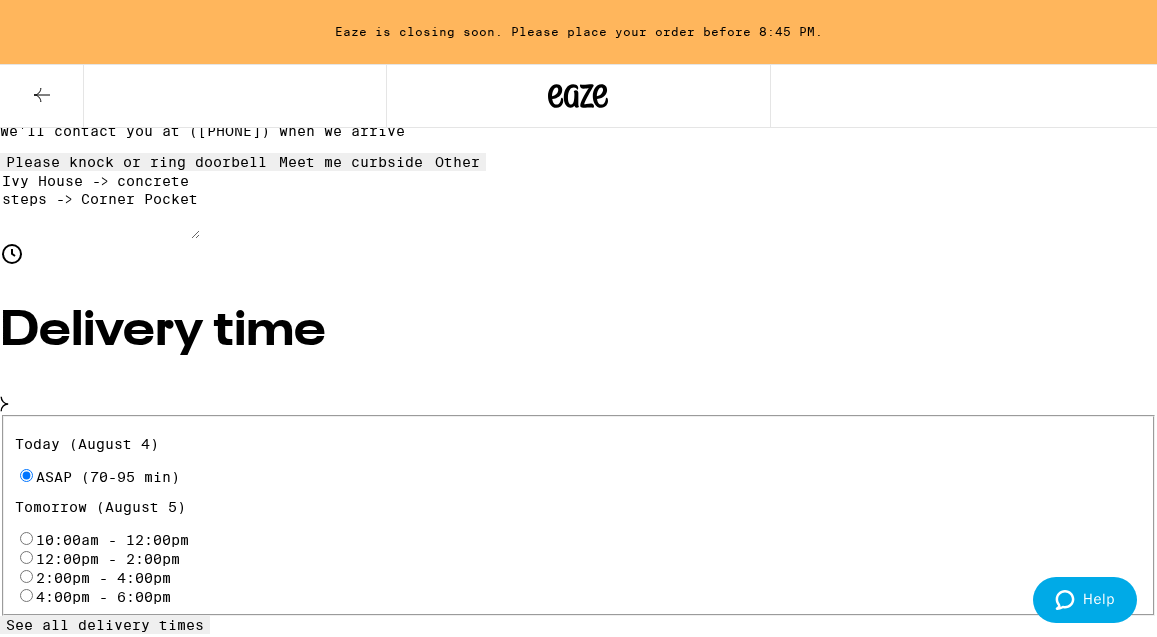 click on "Ivy House -> concrete steps -> Corner Pocket" at bounding box center [100, 205] 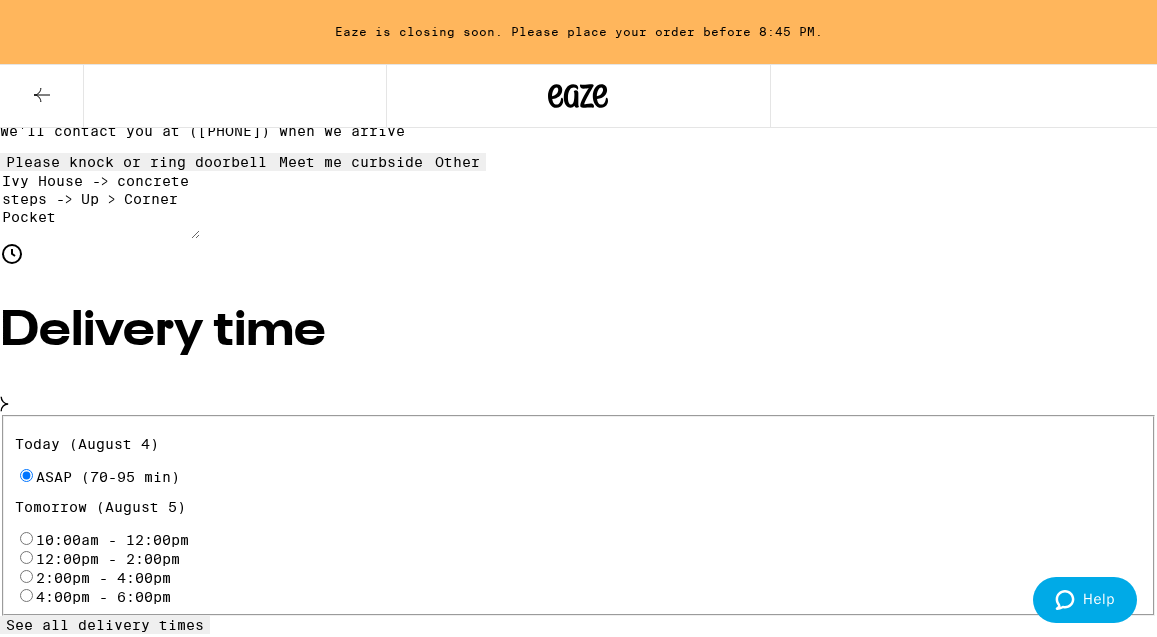 click on "Ivy House -> concrete steps -> Up > Corner Pocket" at bounding box center (100, 205) 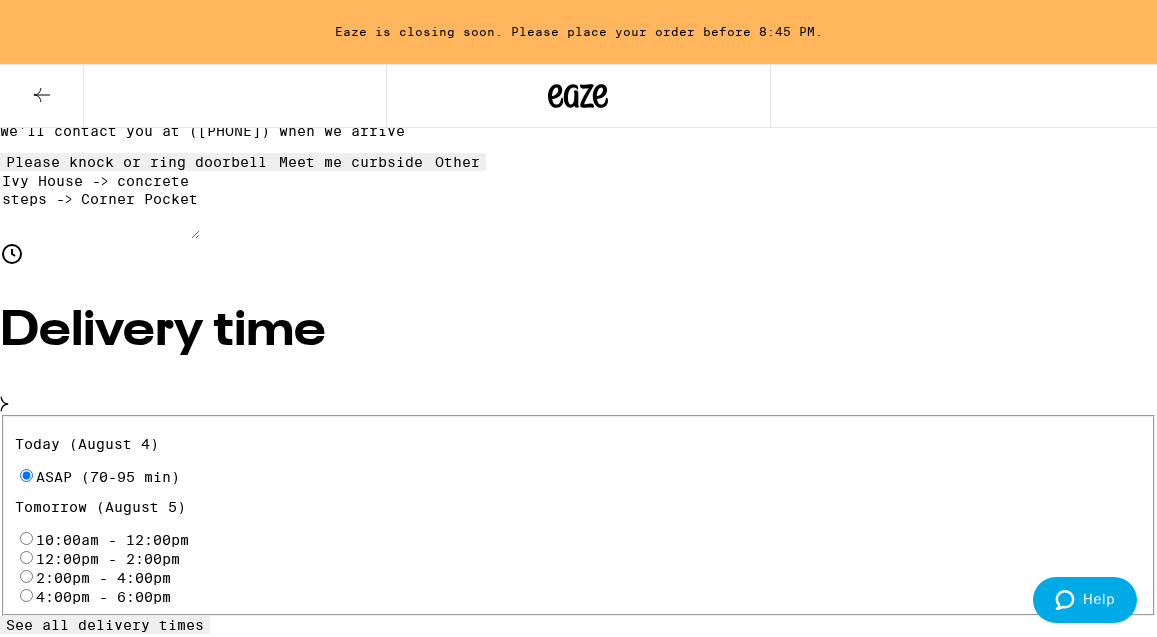 click on "Ivy House -> concrete steps -> Corner Pocket" at bounding box center (100, 205) 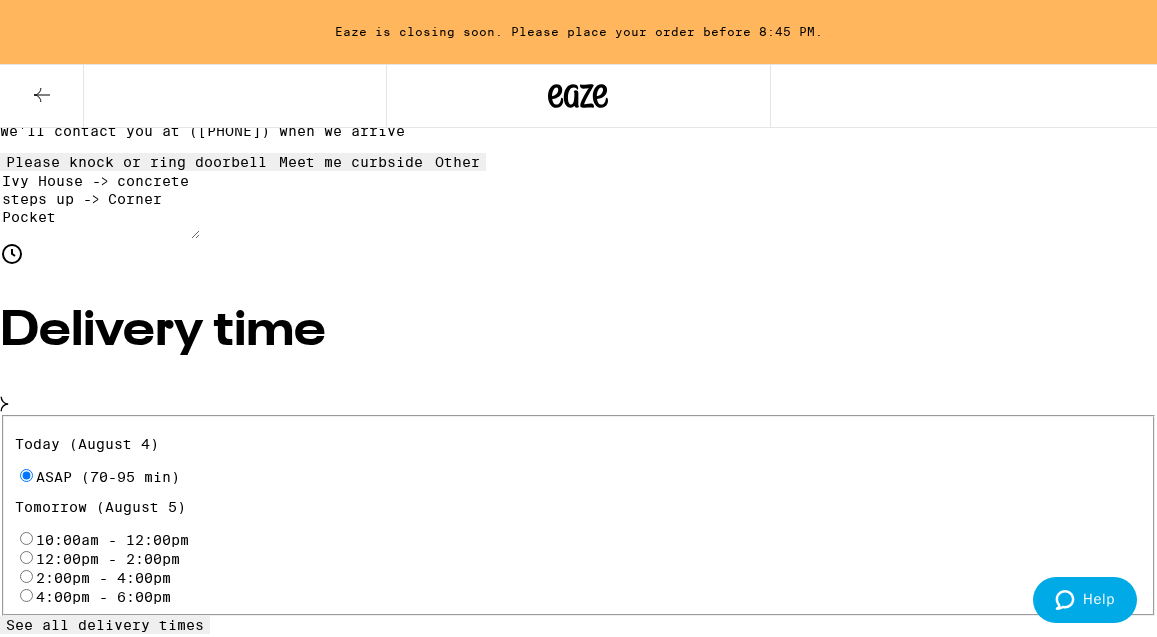 type on "Ivy House -> concrete steps up -> Corner Pocket" 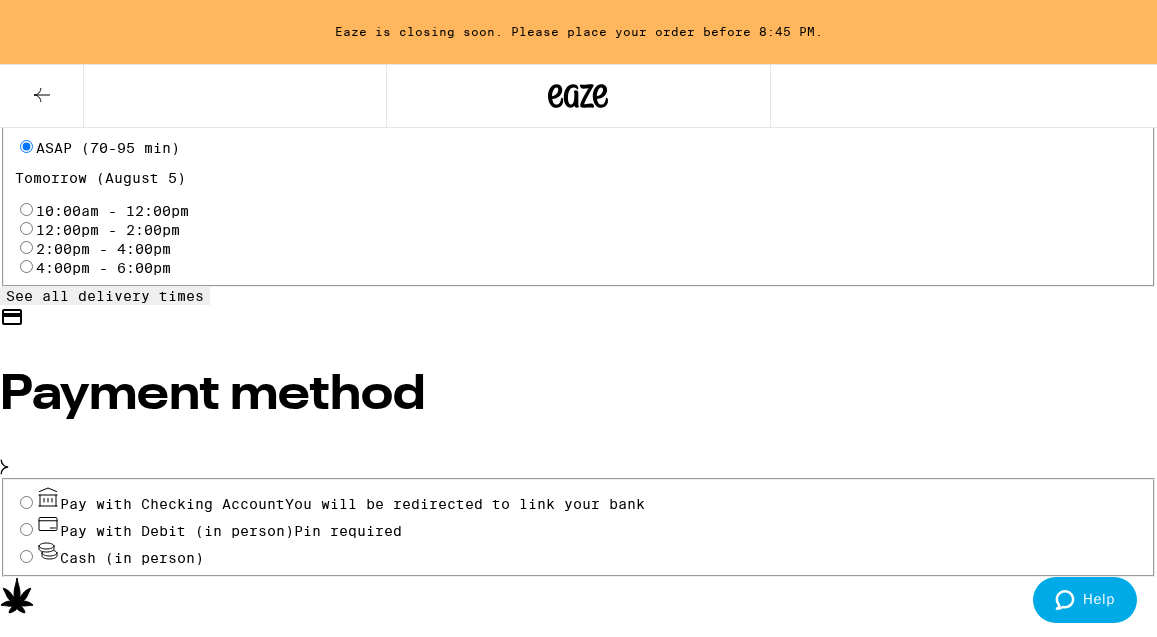 scroll, scrollTop: 882, scrollLeft: 0, axis: vertical 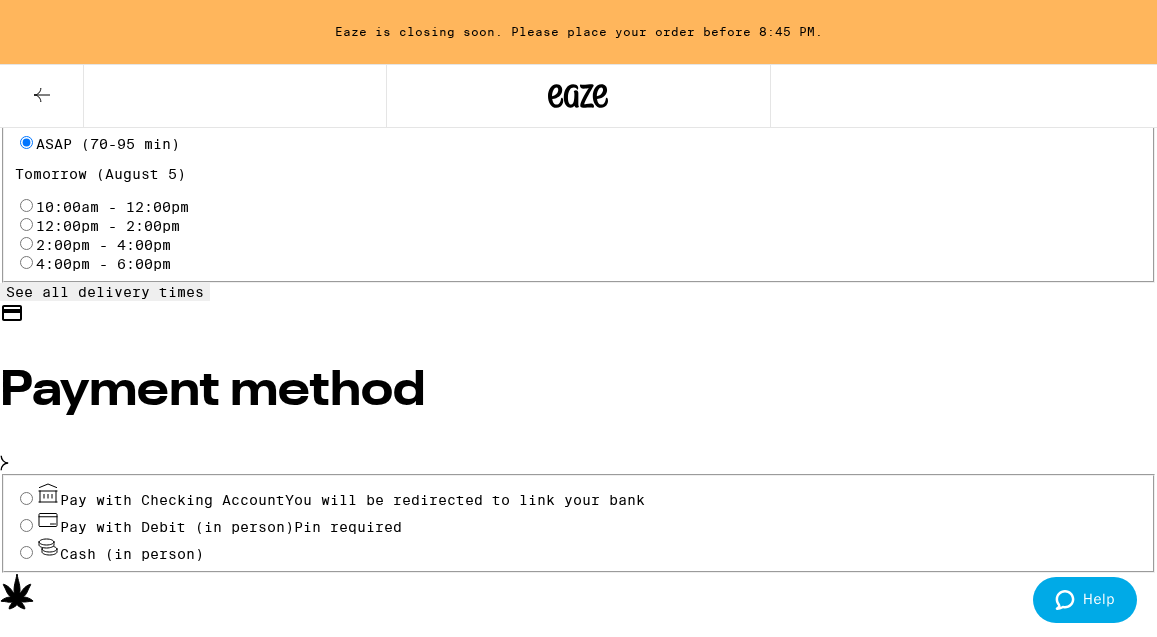 click on "Pay with Debit (in person) Pin required" at bounding box center [26, 525] 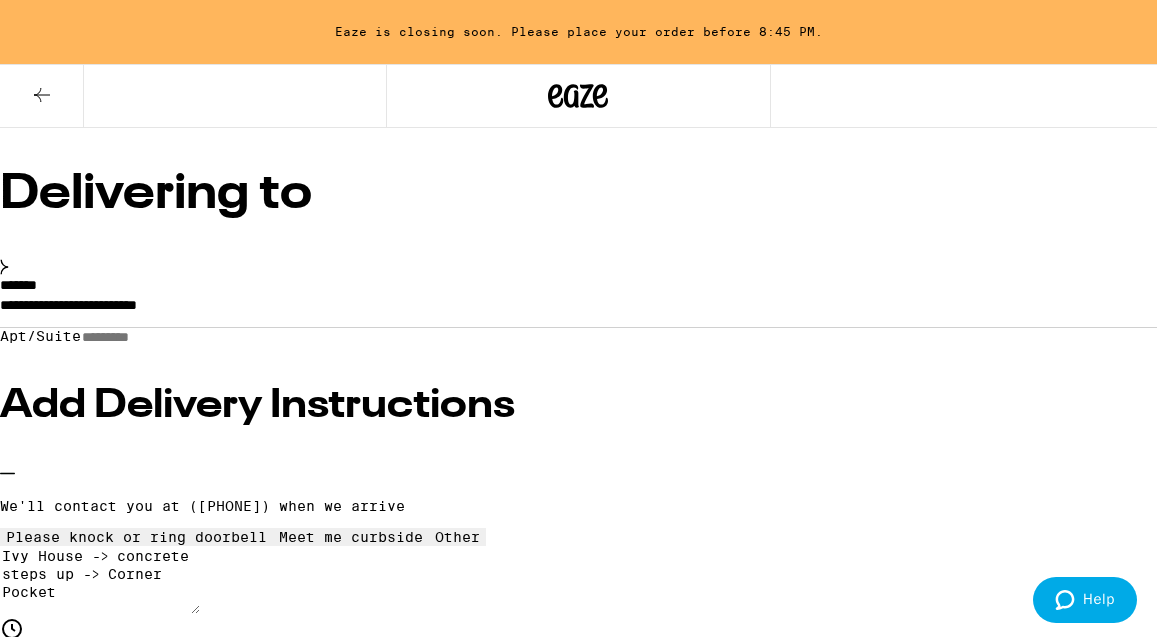 scroll, scrollTop: 195, scrollLeft: 0, axis: vertical 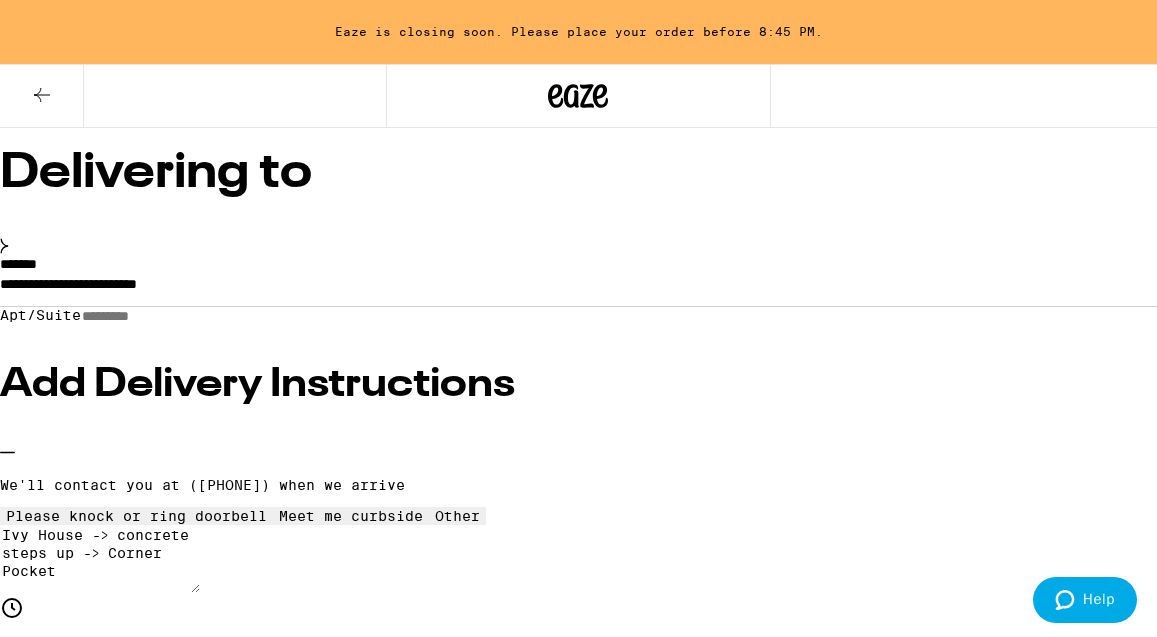 click on "Place Order" at bounding box center (55, 6796) 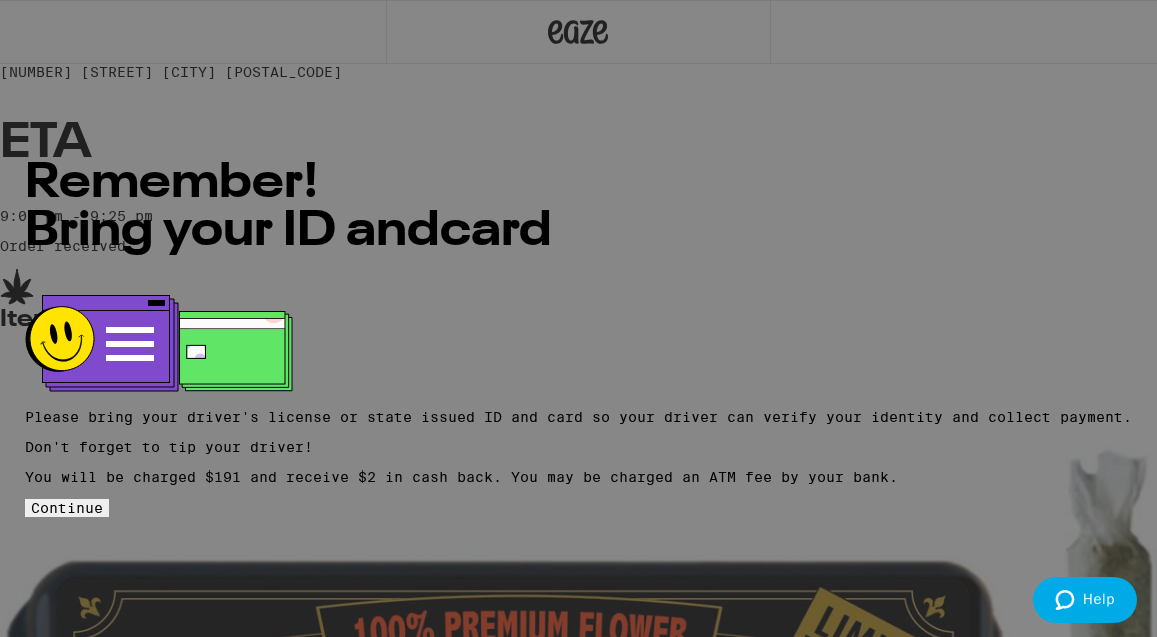 click on "Continue" at bounding box center (67, 508) 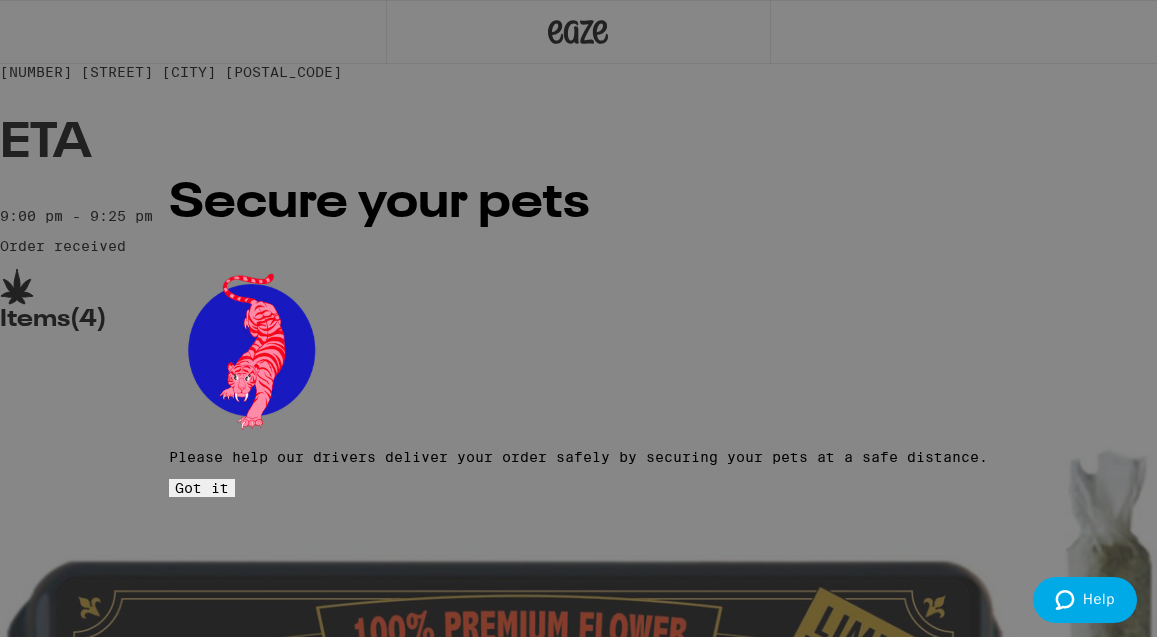 click on "Got it" at bounding box center (202, 488) 